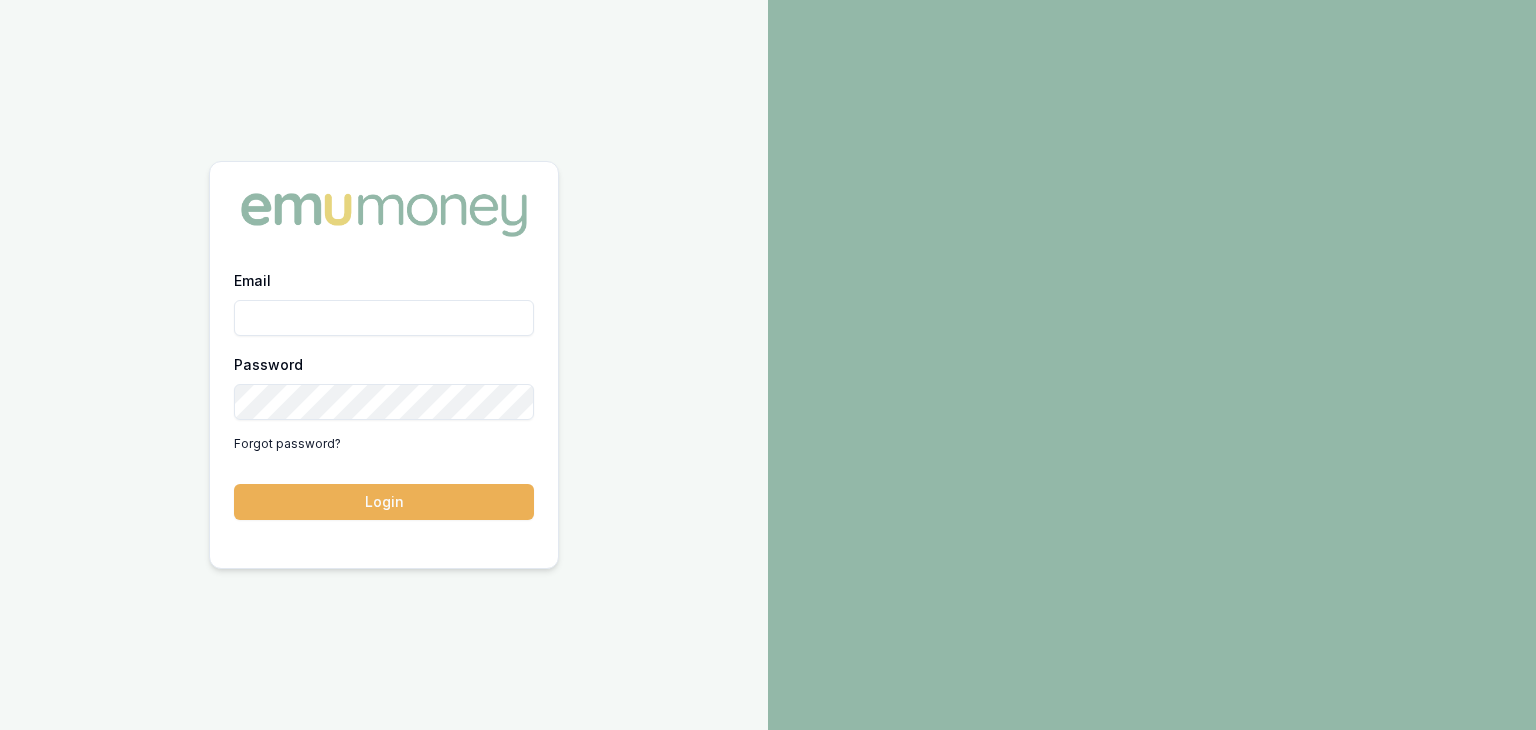 scroll, scrollTop: 0, scrollLeft: 0, axis: both 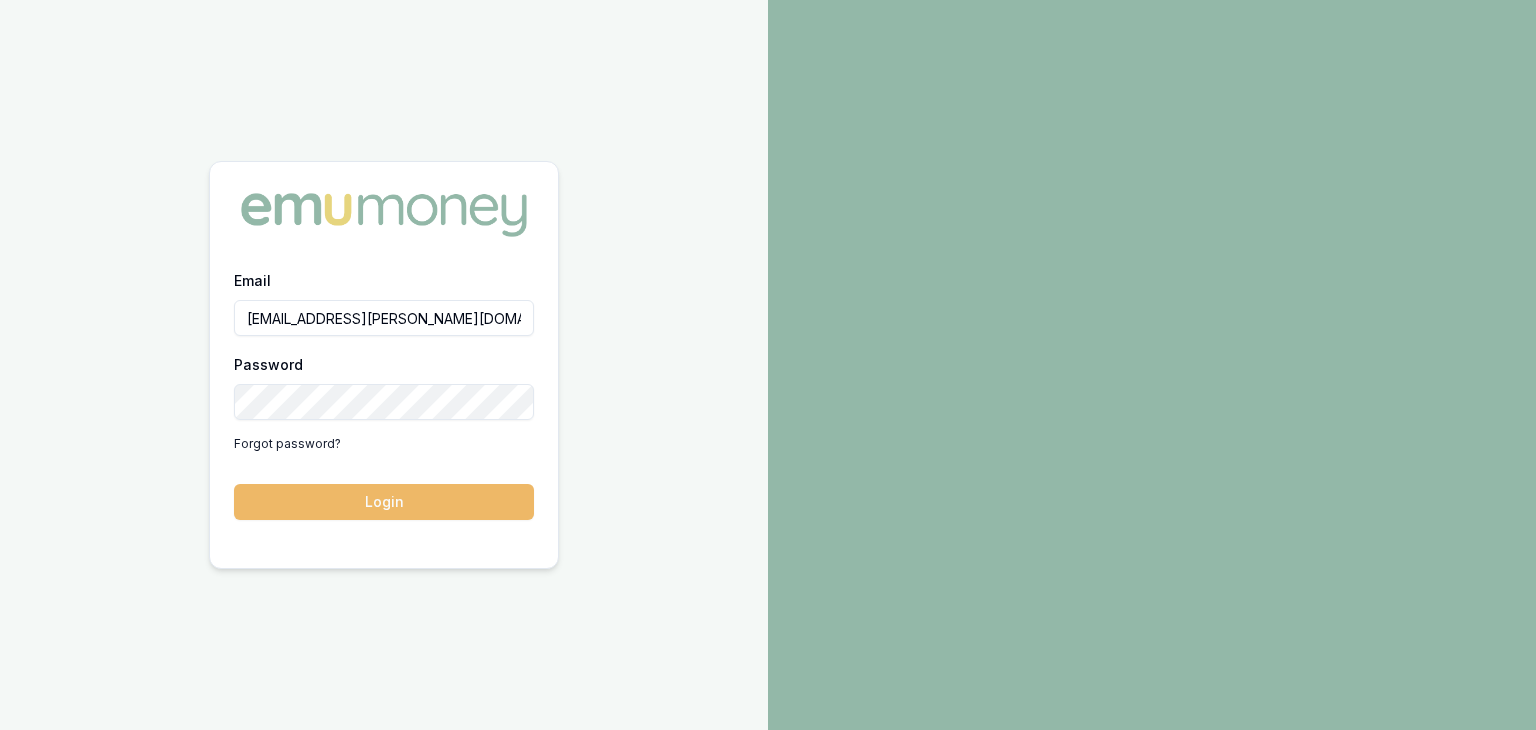 click on "Login" at bounding box center [384, 502] 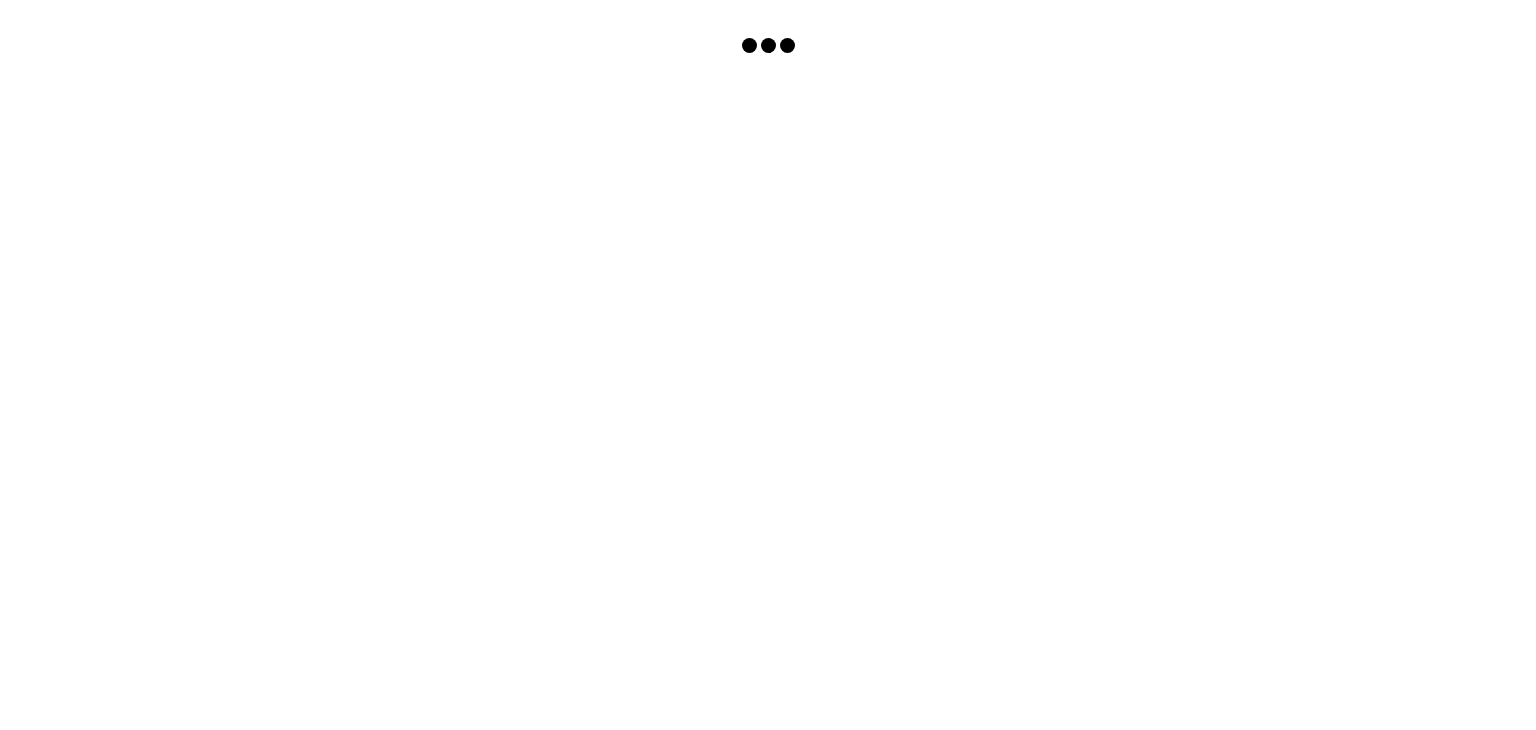 scroll, scrollTop: 0, scrollLeft: 0, axis: both 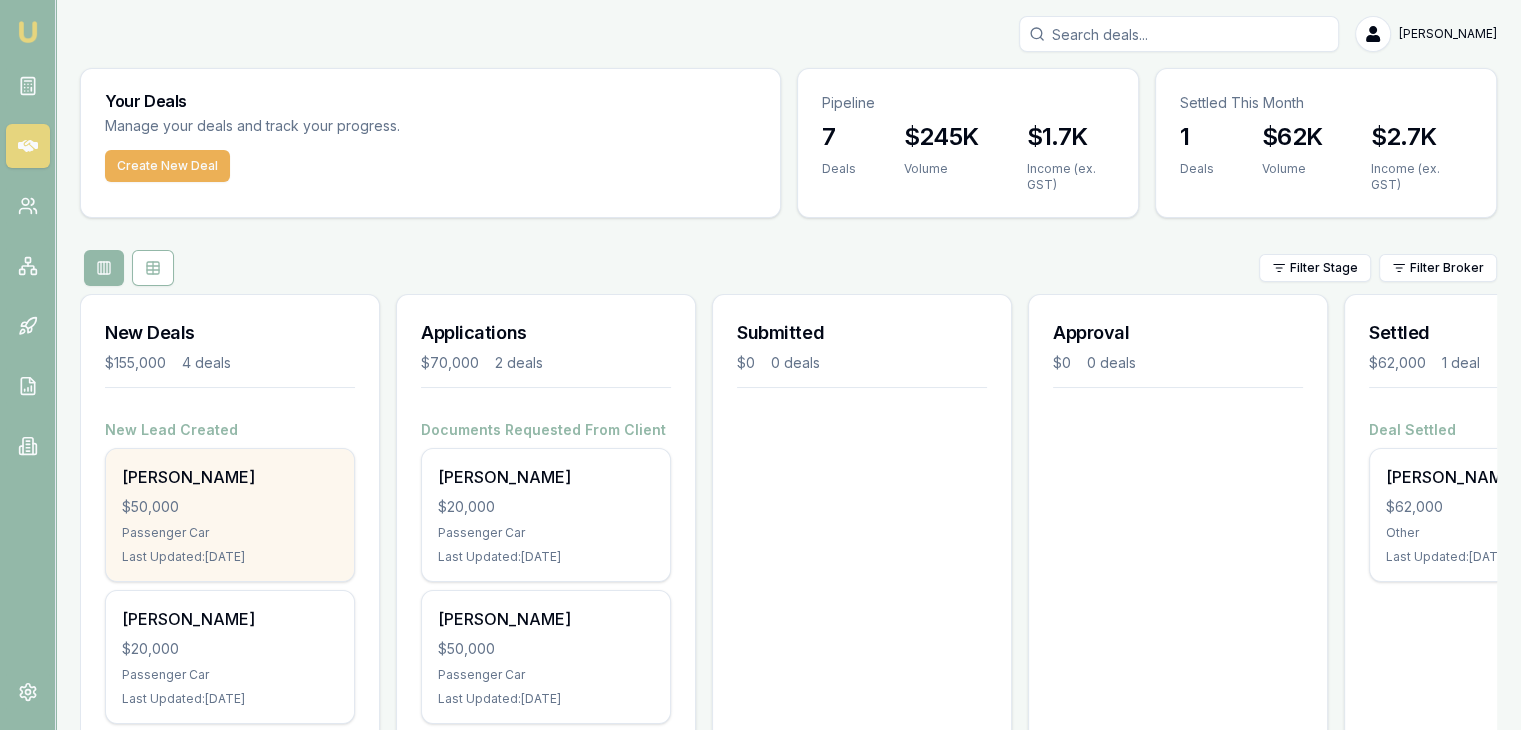 click on "$50,000" at bounding box center (230, 507) 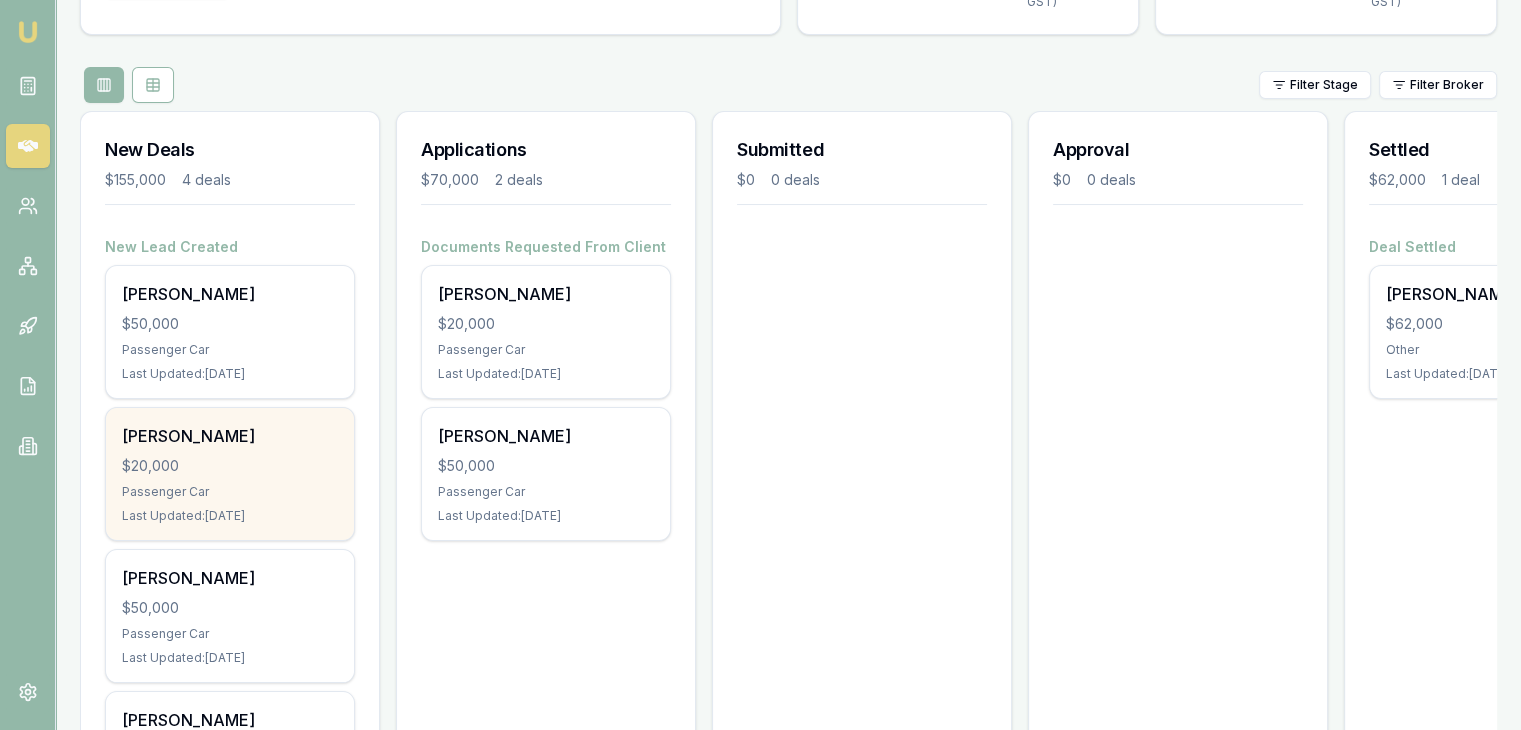 scroll, scrollTop: 200, scrollLeft: 0, axis: vertical 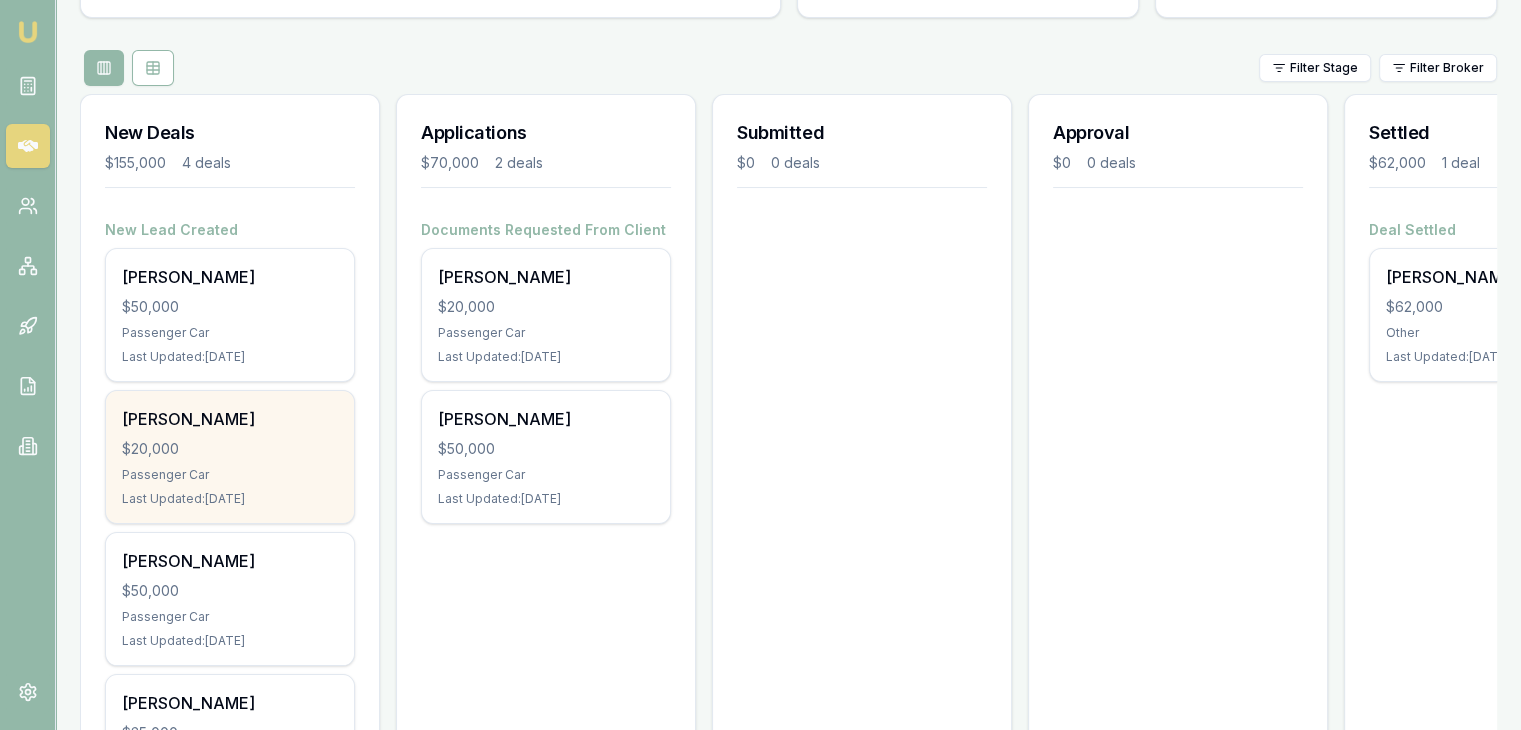 click on "$20,000" at bounding box center (230, 449) 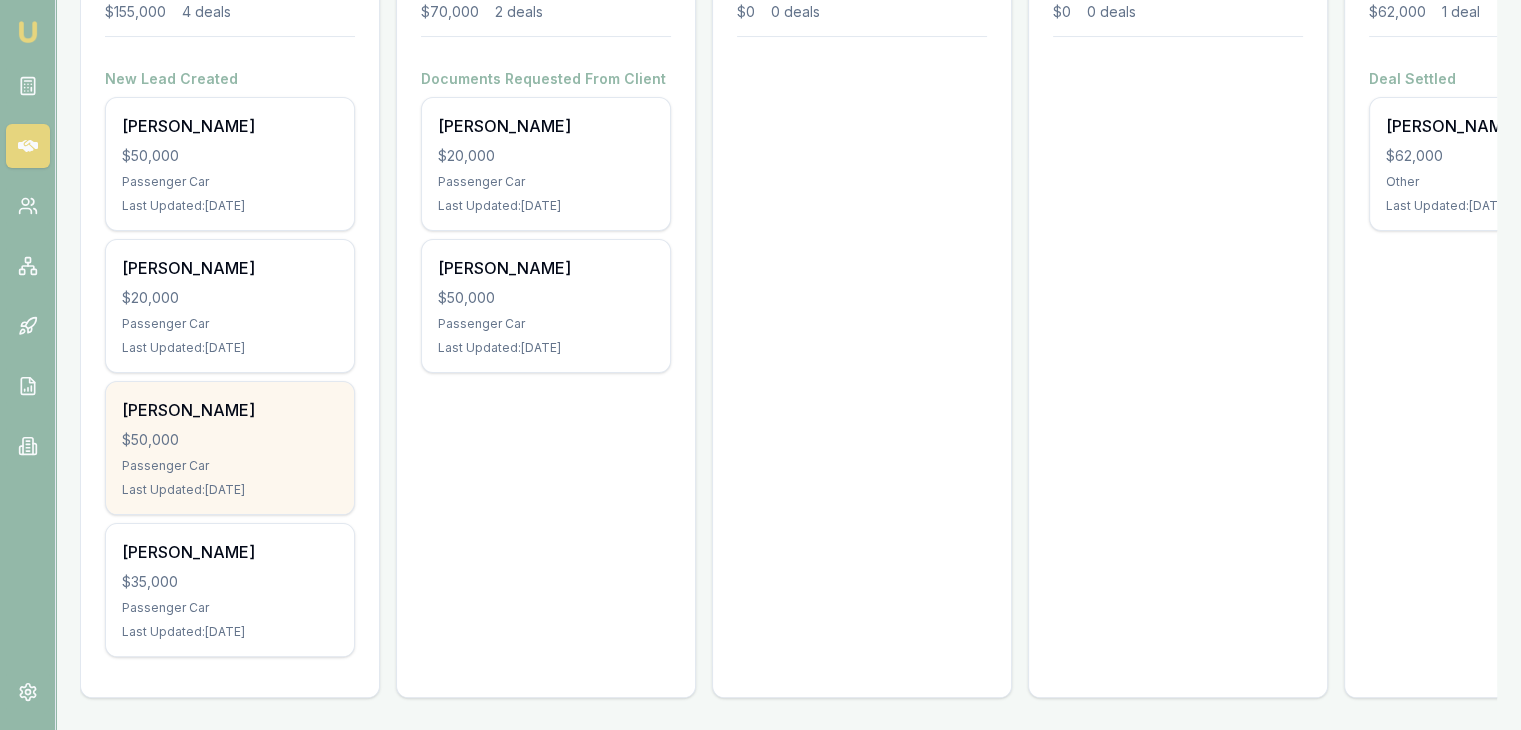 click on "$50,000" at bounding box center [230, 440] 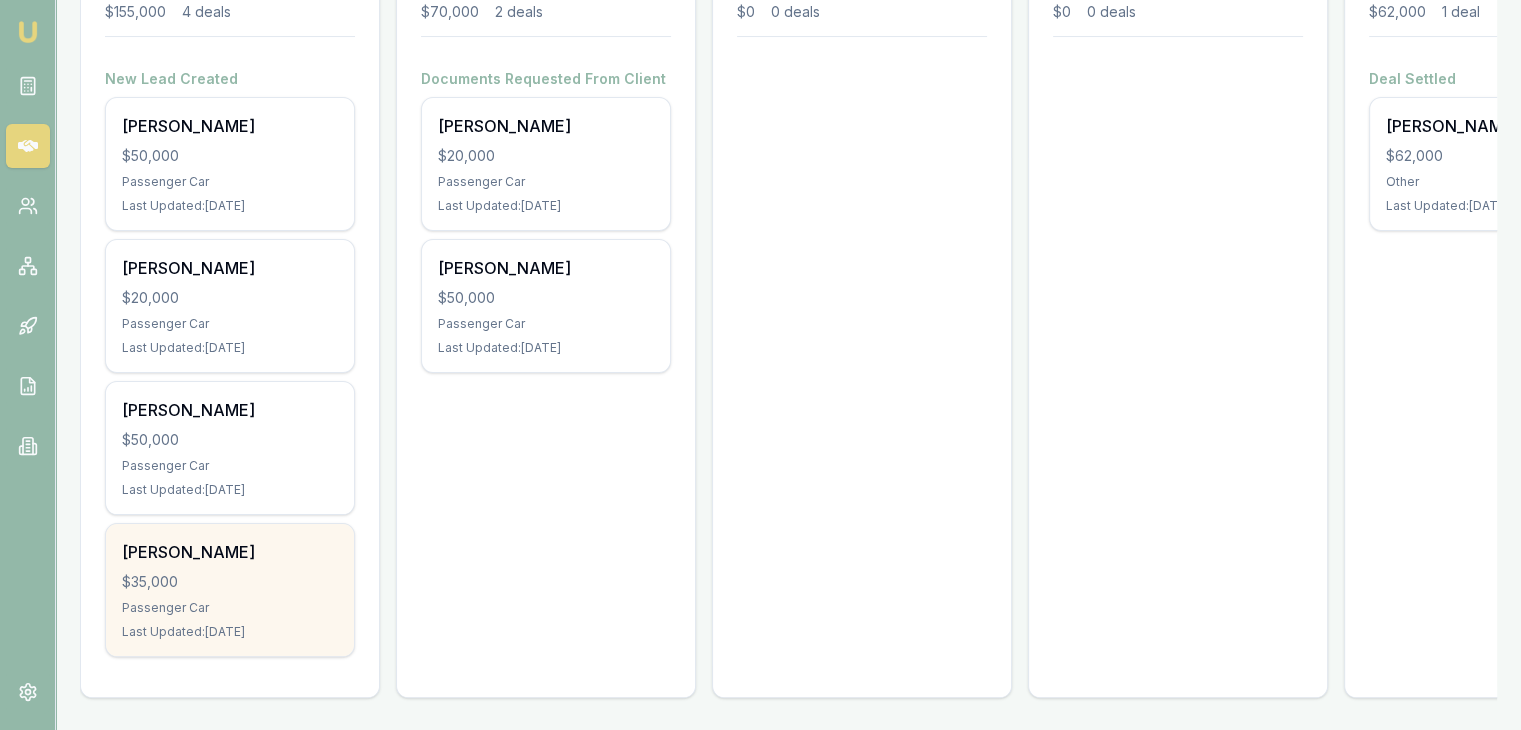 click on "$35,000" at bounding box center [230, 582] 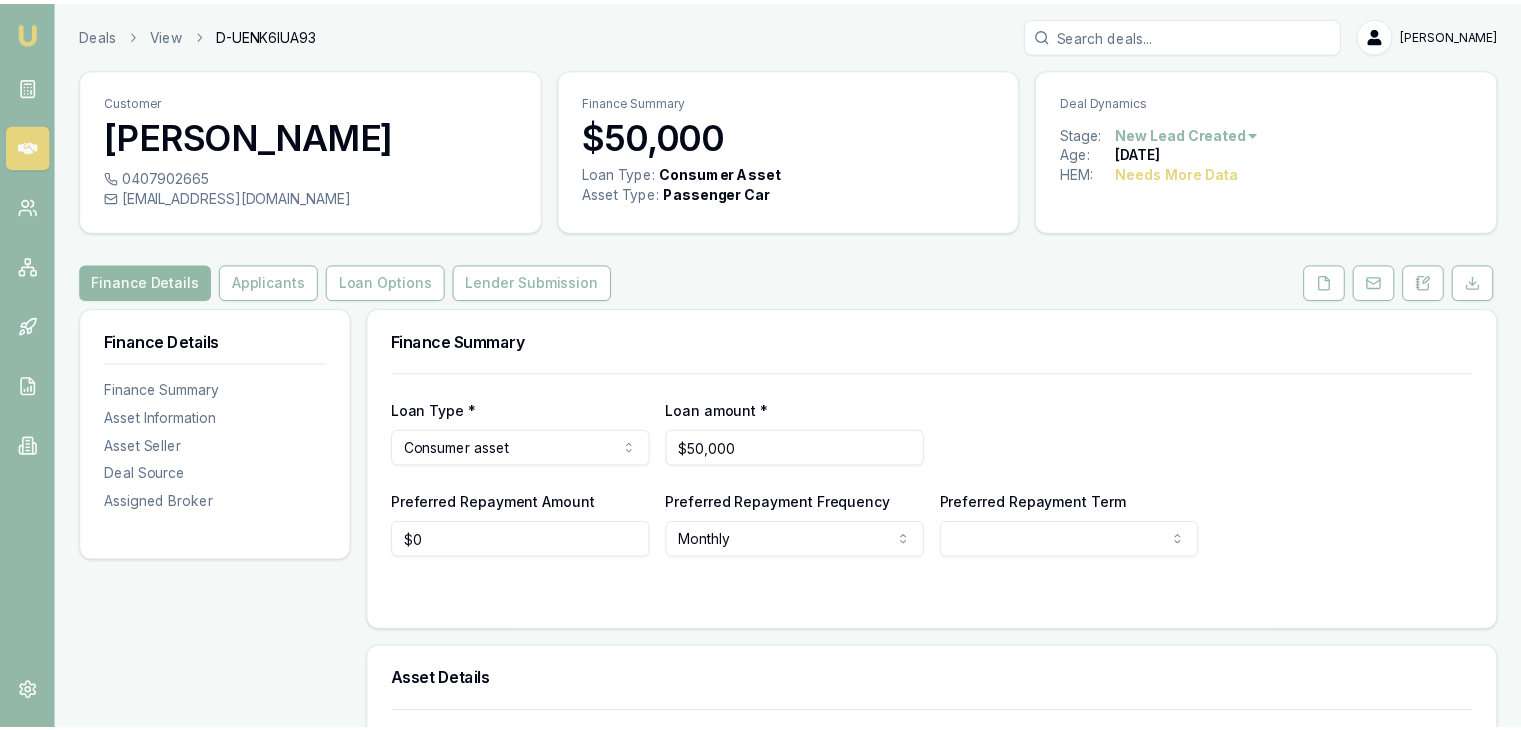 scroll, scrollTop: 0, scrollLeft: 0, axis: both 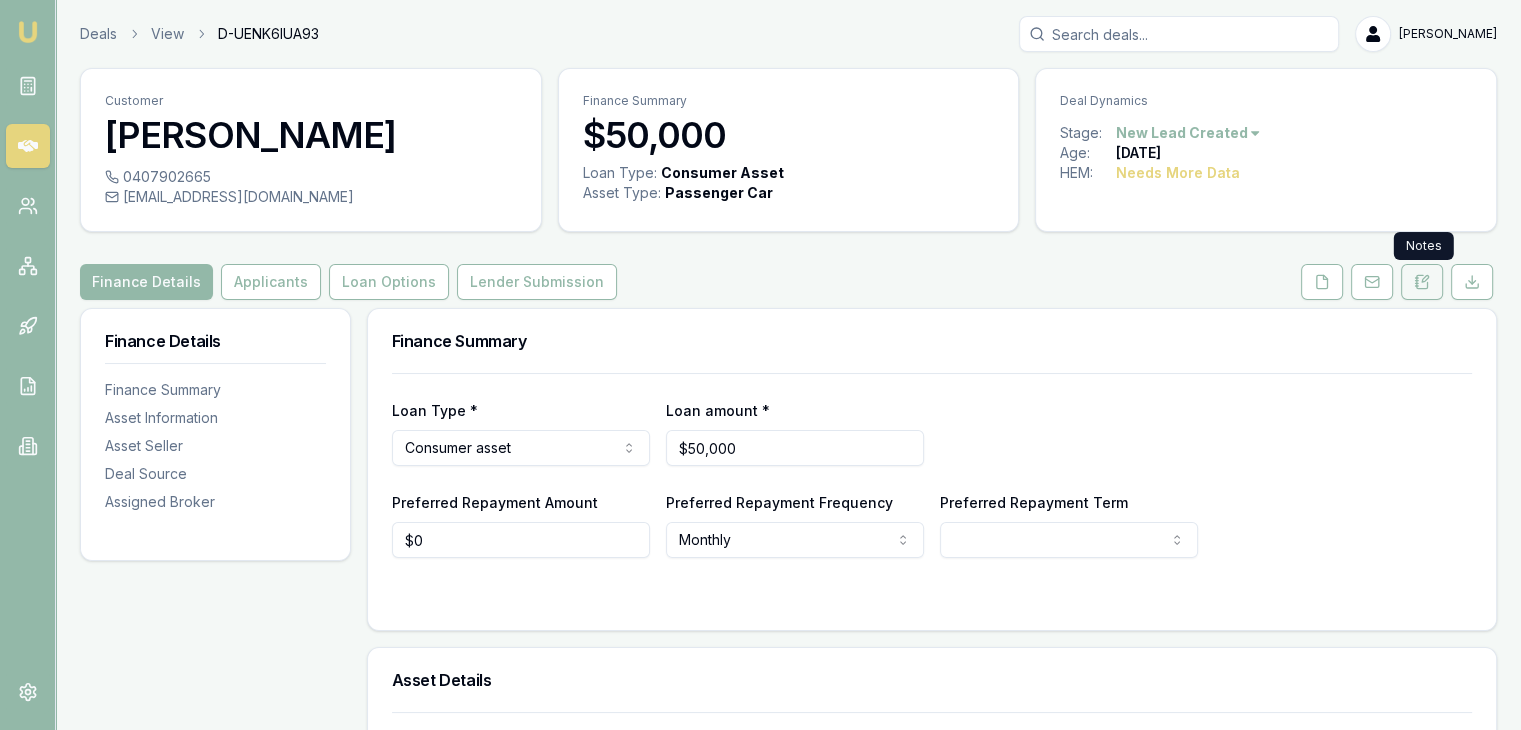 click 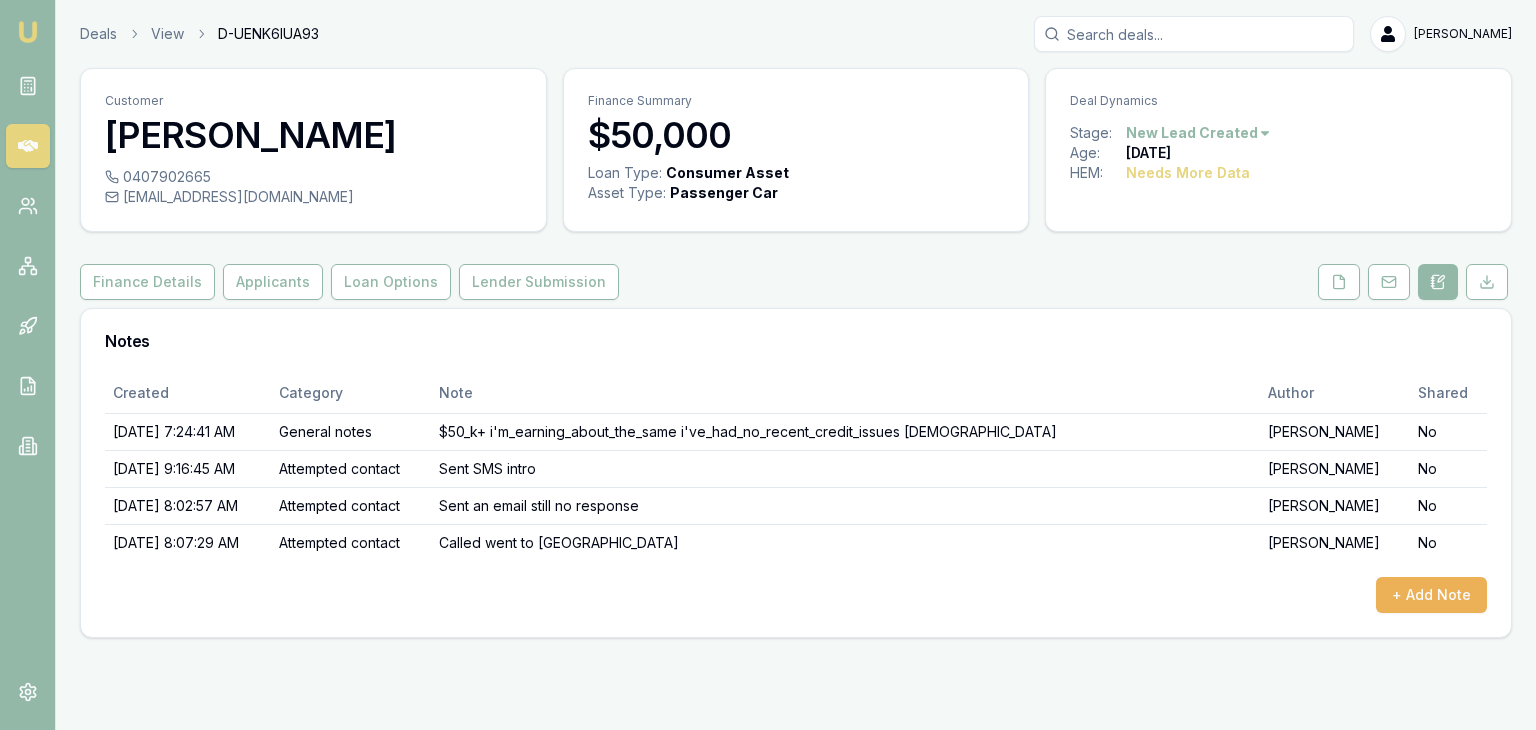 click on "Emu Broker Deals View D-UENK6IUA93 Baron Ketterman Toggle Menu Customer Floriando Rojas 0407902665 rani_rojas@yahoo.com Finance Summary $50,000 Loan Type: Consumer Asset Asset Type : Passenger Car Deal Dynamics Stage: New Lead Created Age: 8 days ago HEM: Needs More Data Finance Details Applicants Loan Options Lender Submission Notes Created Category Note Author Shared 7/20/2025, 7:24:41 AM General notes $50_k+	i'm_earning_about_the_same	i've_had_no_recent_credit_issues	4_years_old Matt Leeburn No 7/20/2025, 9:16:45 AM Attempted contact Sent SMS intro Baron Ketterman No 7/25/2025, 8:02:57 AM Attempted contact Sent an email still no response Baron Ketterman No 7/25/2025, 8:07:29 AM Attempted contact Called went to MB Baron Ketterman No + Add Note" at bounding box center [768, 365] 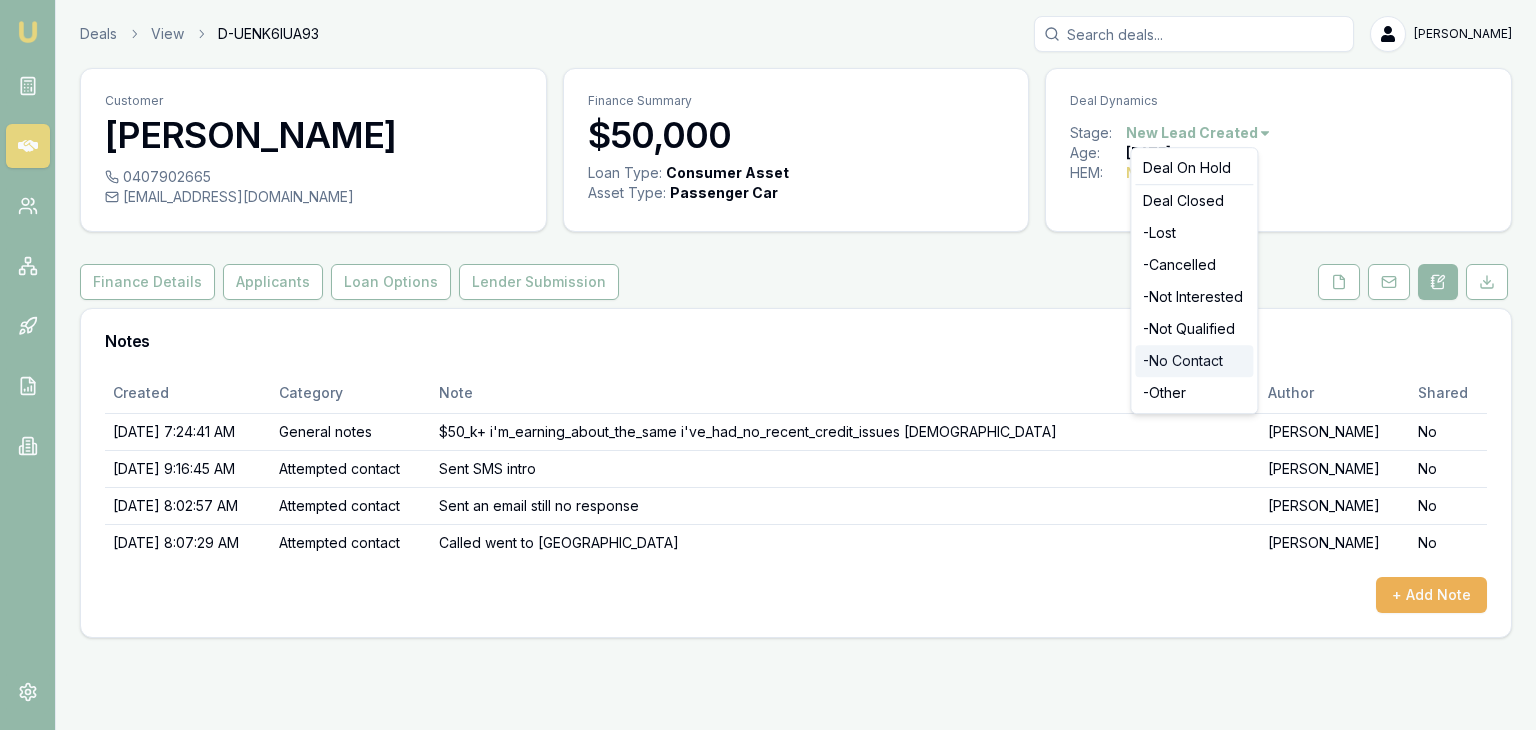 click on "-  No Contact" at bounding box center [1194, 361] 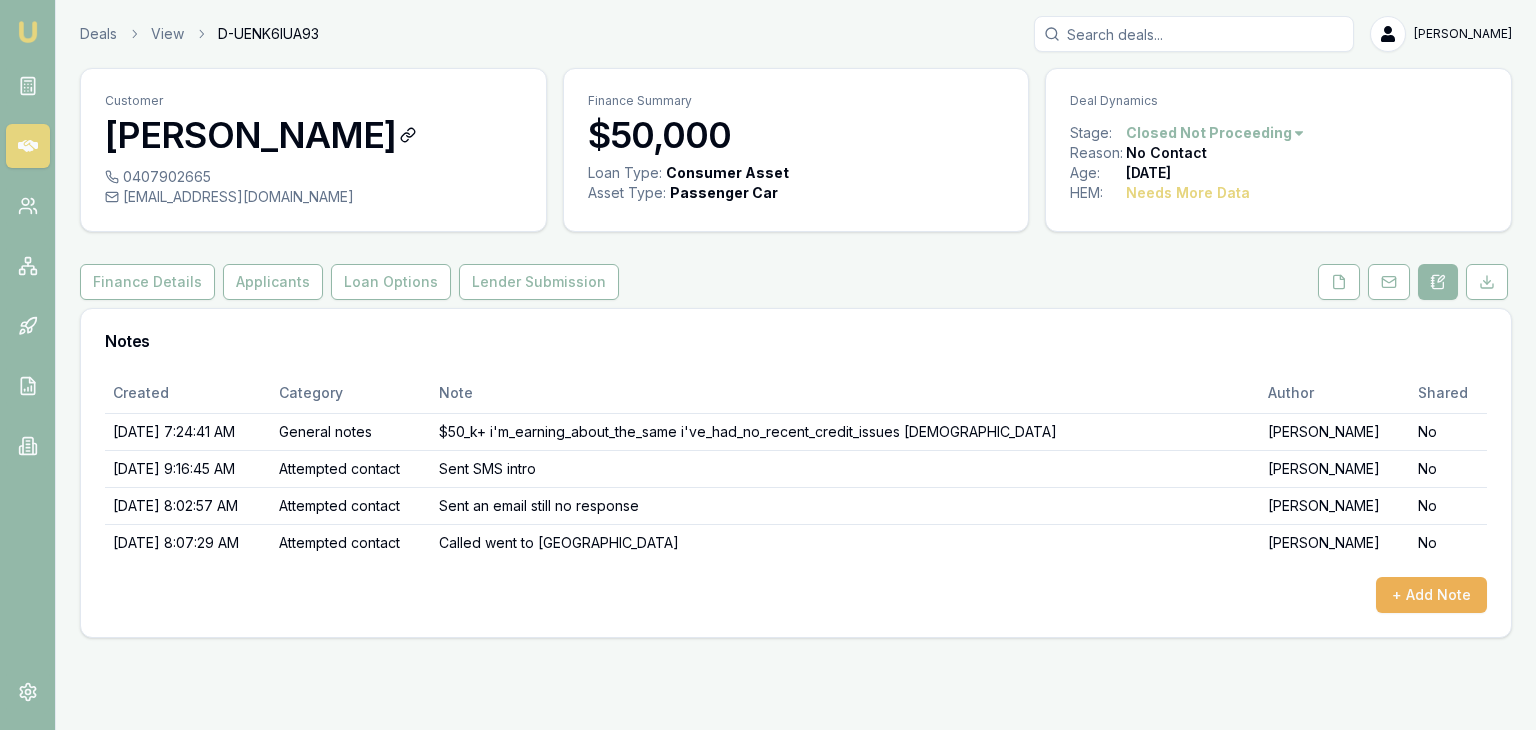 scroll, scrollTop: 0, scrollLeft: 0, axis: both 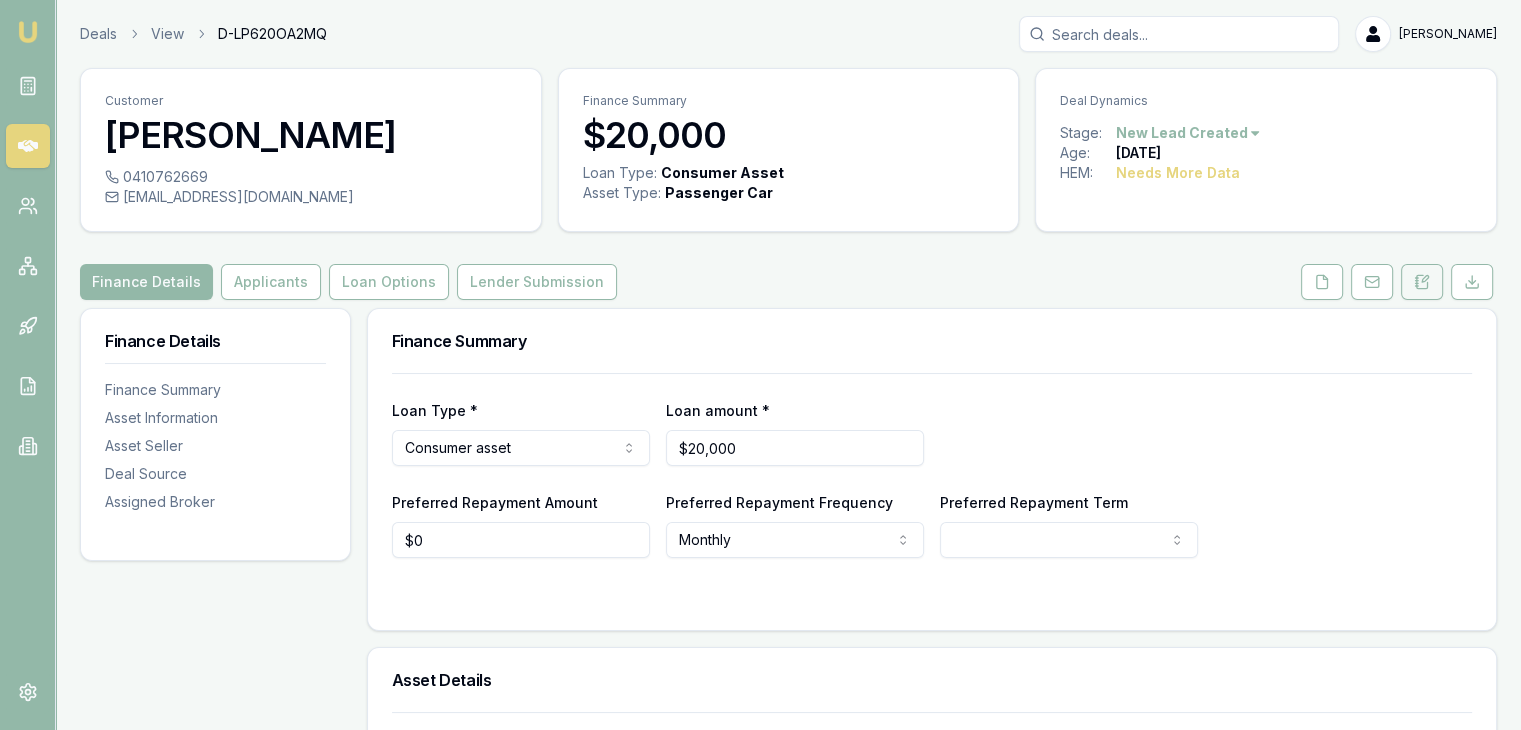 click 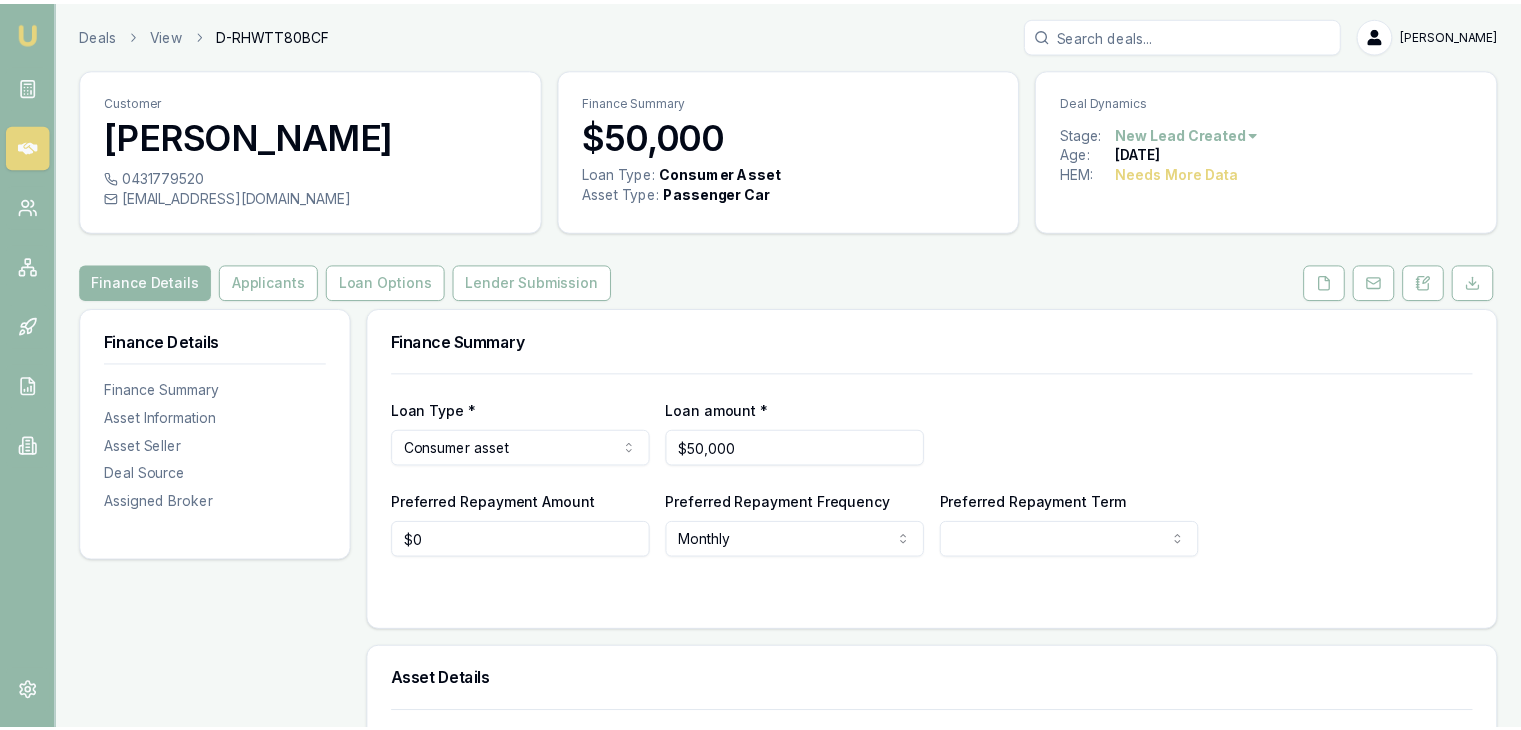 scroll, scrollTop: 0, scrollLeft: 0, axis: both 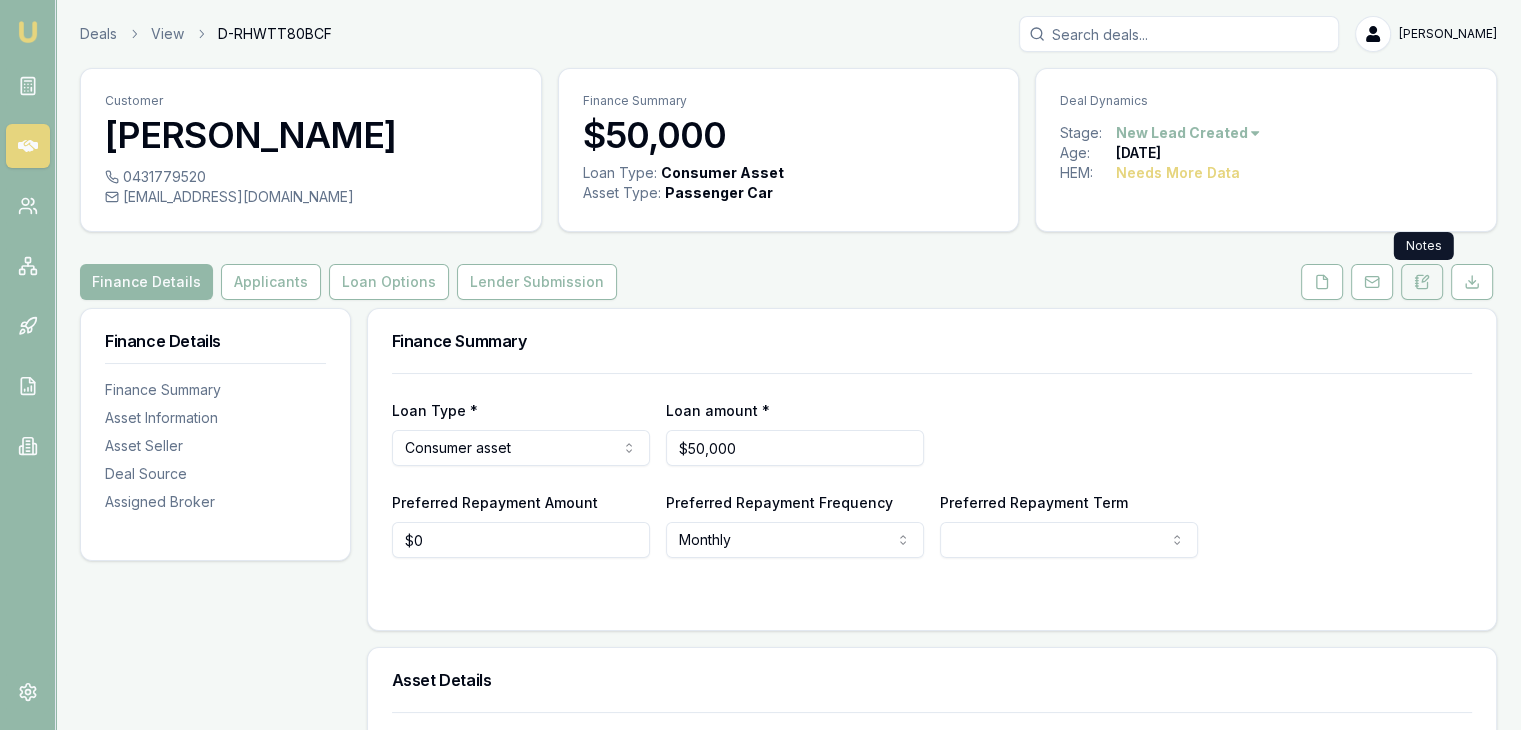 click 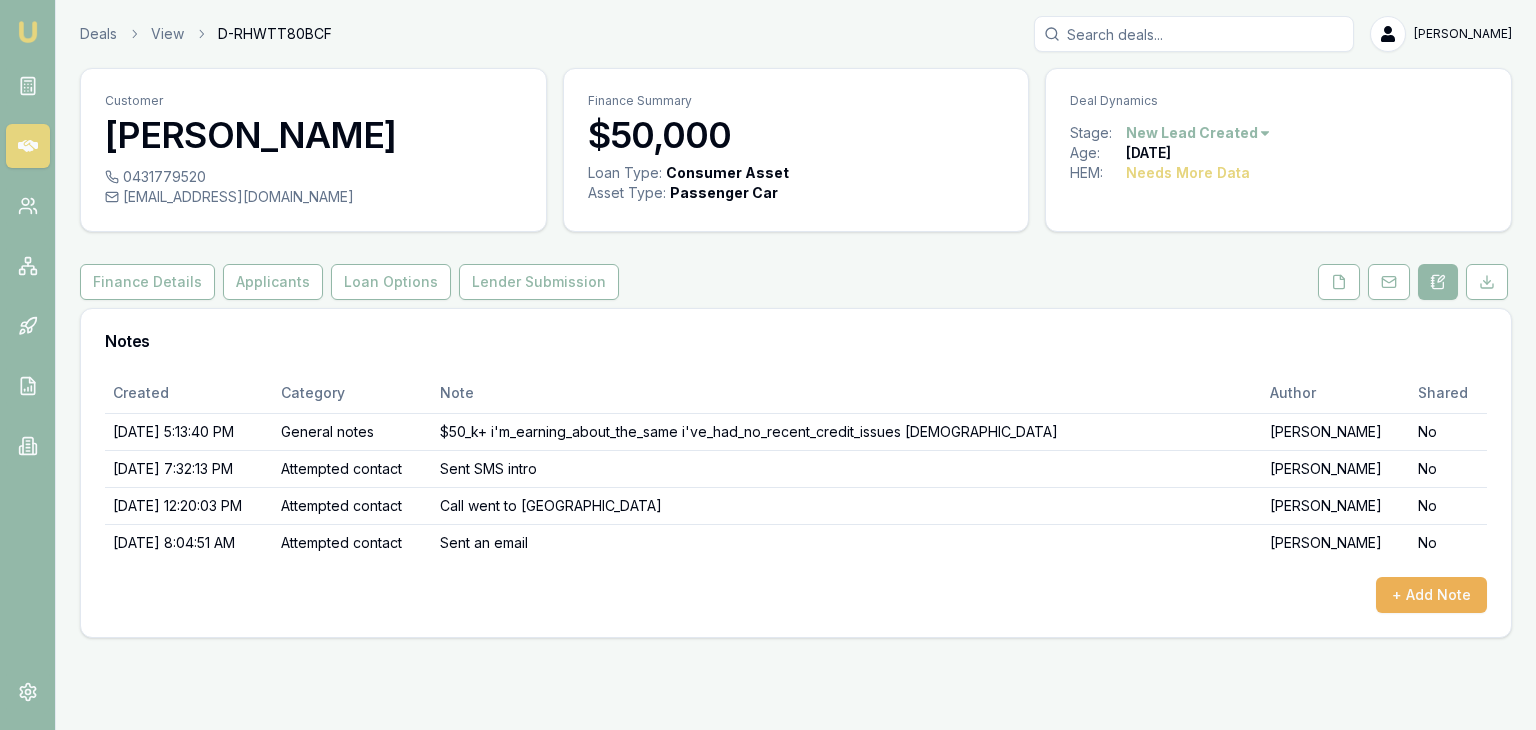 click on "Emu Broker Deals View D-RHWTT80BCF Baron Ketterman Toggle Menu Customer James Awuol Makuei 0431779520 jmakuei@live.com.au Finance Summary $50,000 Loan Type: Consumer Asset Asset Type : Passenger Car Deal Dynamics Stage: New Lead Created Age: 16 days ago HEM: Needs More Data Finance Details Applicants Loan Options Lender Submission Notes Created Category Note Author Shared 7/11/2025, 5:13:40 PM General notes $50_k+
i'm_earning_about_the_same
i've_had_no_recent_credit_issues
2_years_old Matt Leeburn No 7/11/2025, 7:32:13 PM Attempted contact Sent SMS intro Baron Ketterman No 7/21/2025, 12:20:03 PM Attempted contact Call went to MB Baron Ketterman No 7/25/2025, 8:04:51 AM Attempted contact Sent an email Baron Ketterman No + Add Note" at bounding box center [768, 365] 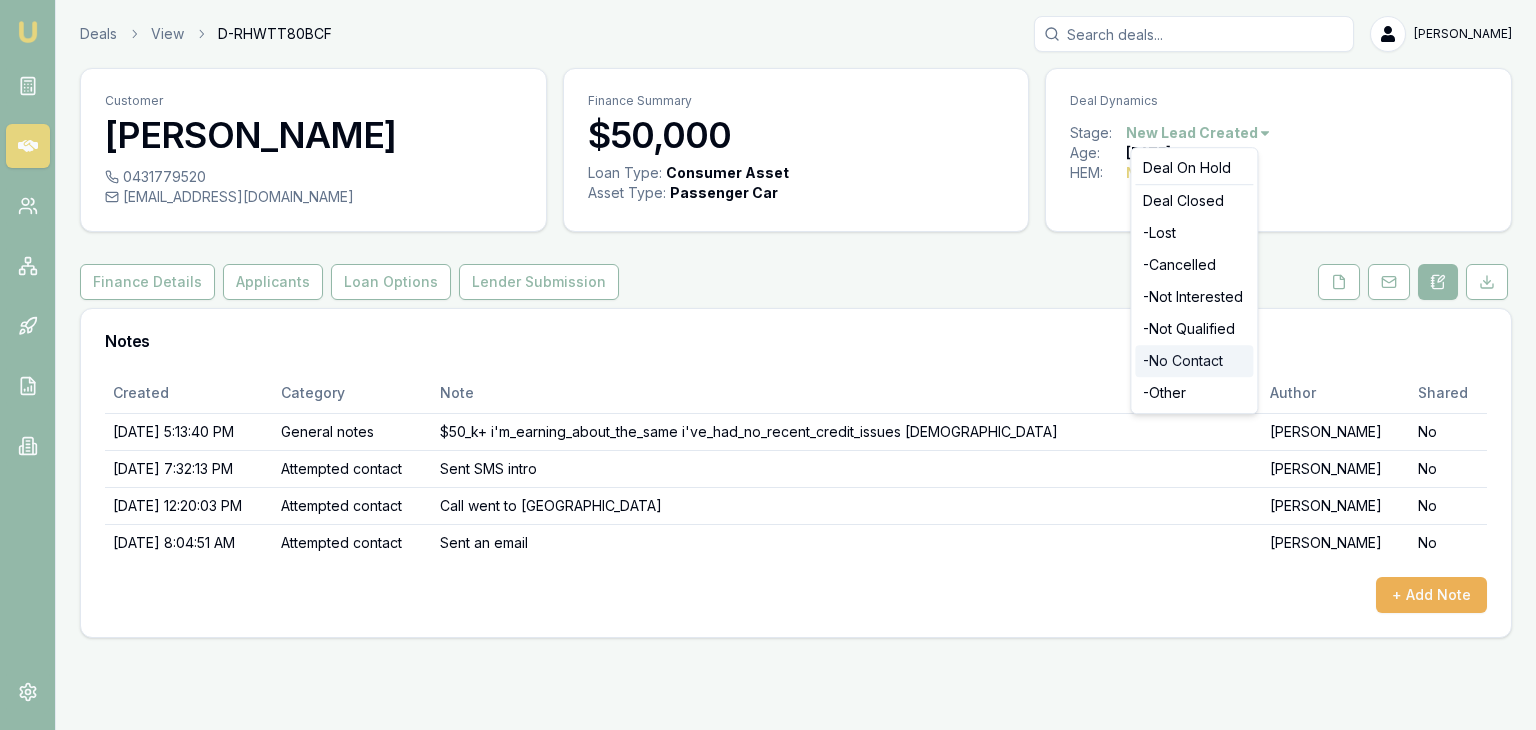 click on "-  No Contact" at bounding box center (1194, 361) 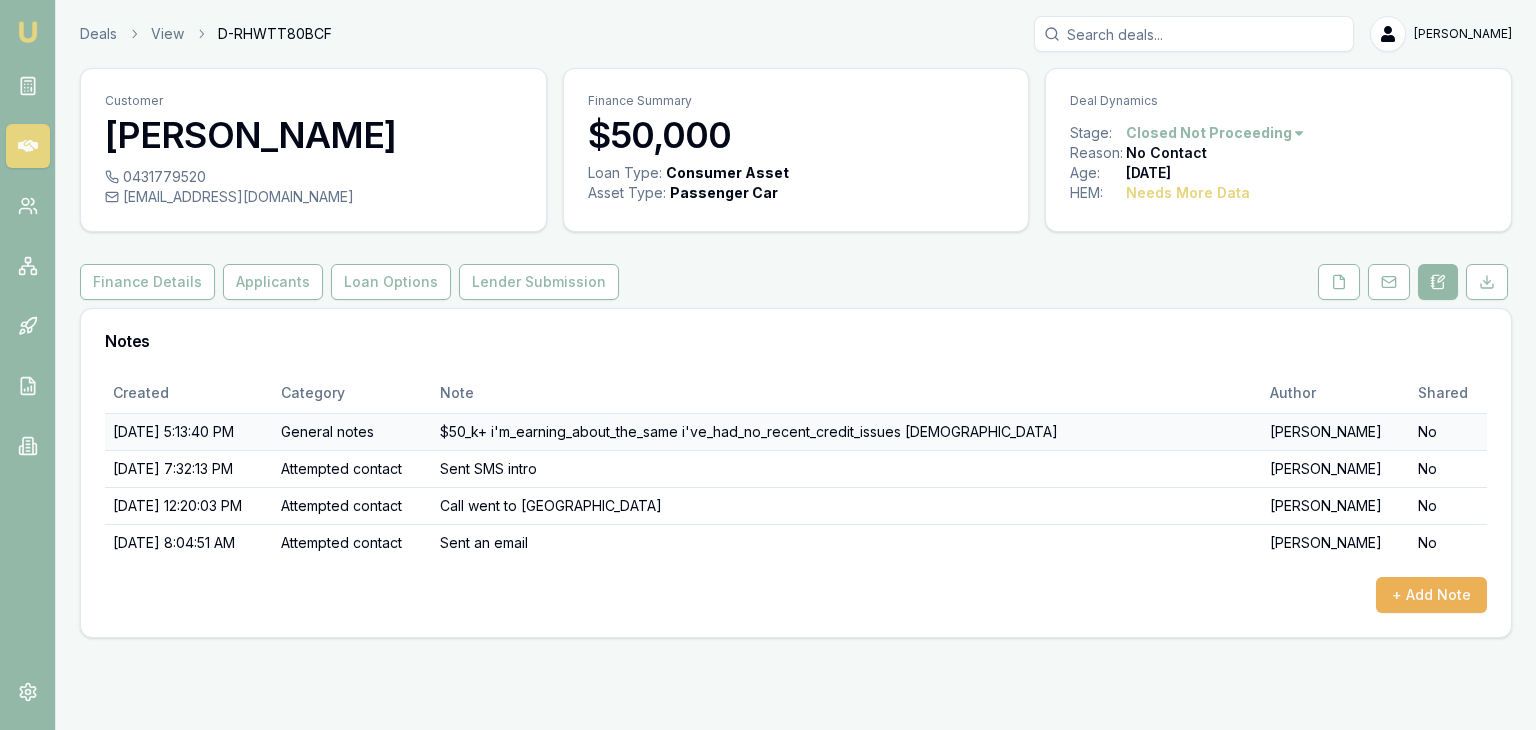 scroll, scrollTop: 0, scrollLeft: 0, axis: both 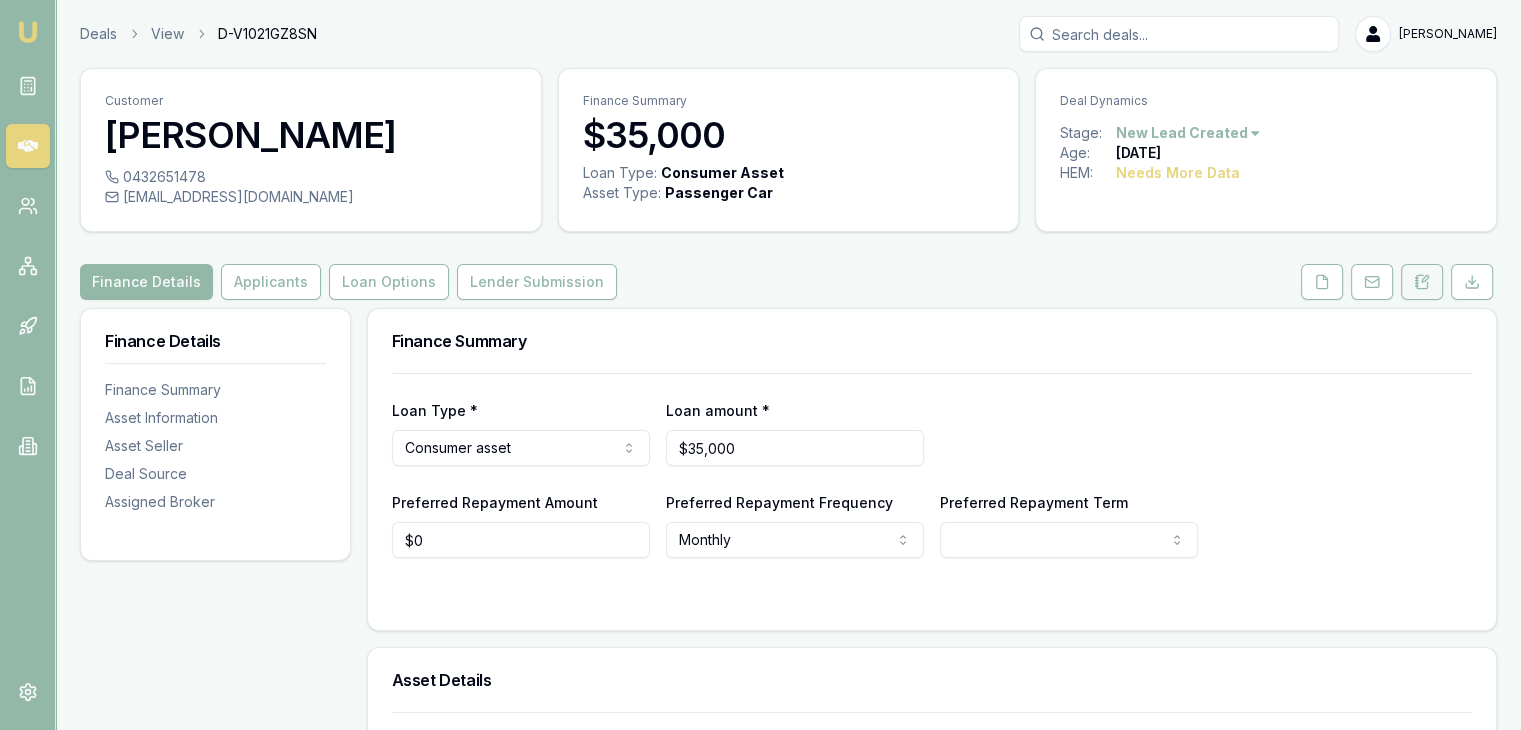 click 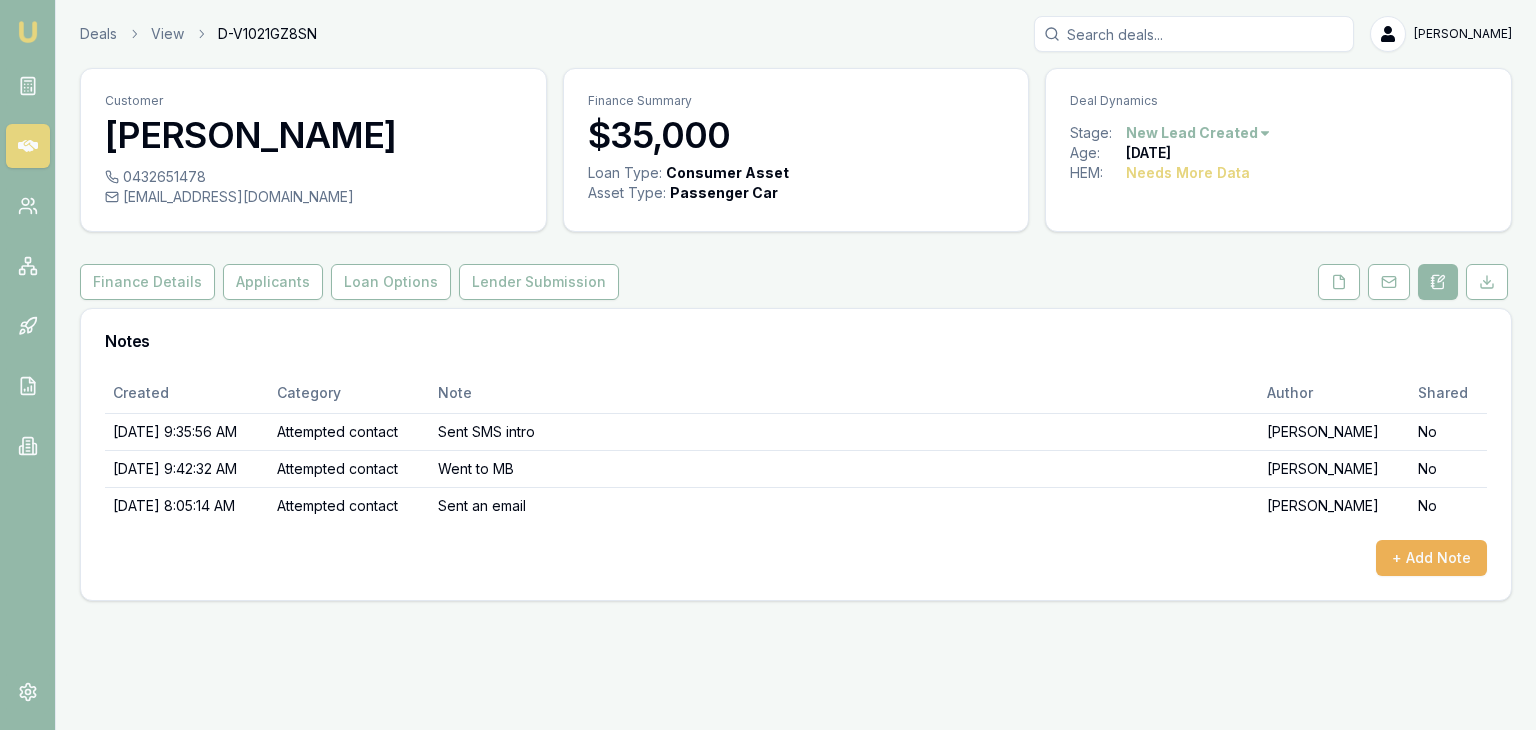 click on "Emu Broker Deals View D-V1021GZ8SN Baron Ketterman Toggle Menu Customer Ronnie Grech 0432651478 boxacise@yahoo.com.au Finance Summary $35,000 Loan Type: Consumer Asset Asset Type : Passenger Car Deal Dynamics Stage: New Lead Created Age: 17 days ago HEM: Needs More Data Finance Details Applicants Loan Options Lender Submission Notes Created Category Note Author Shared 7/11/2025, 9:35:56 AM Attempted contact Sent SMS intro Baron Ketterman No 7/17/2025, 9:42:32 AM Attempted contact Went to MB Baron Ketterman No 7/25/2025, 8:05:14 AM Attempted contact Sent an email Baron Ketterman No + Add Note" at bounding box center (768, 365) 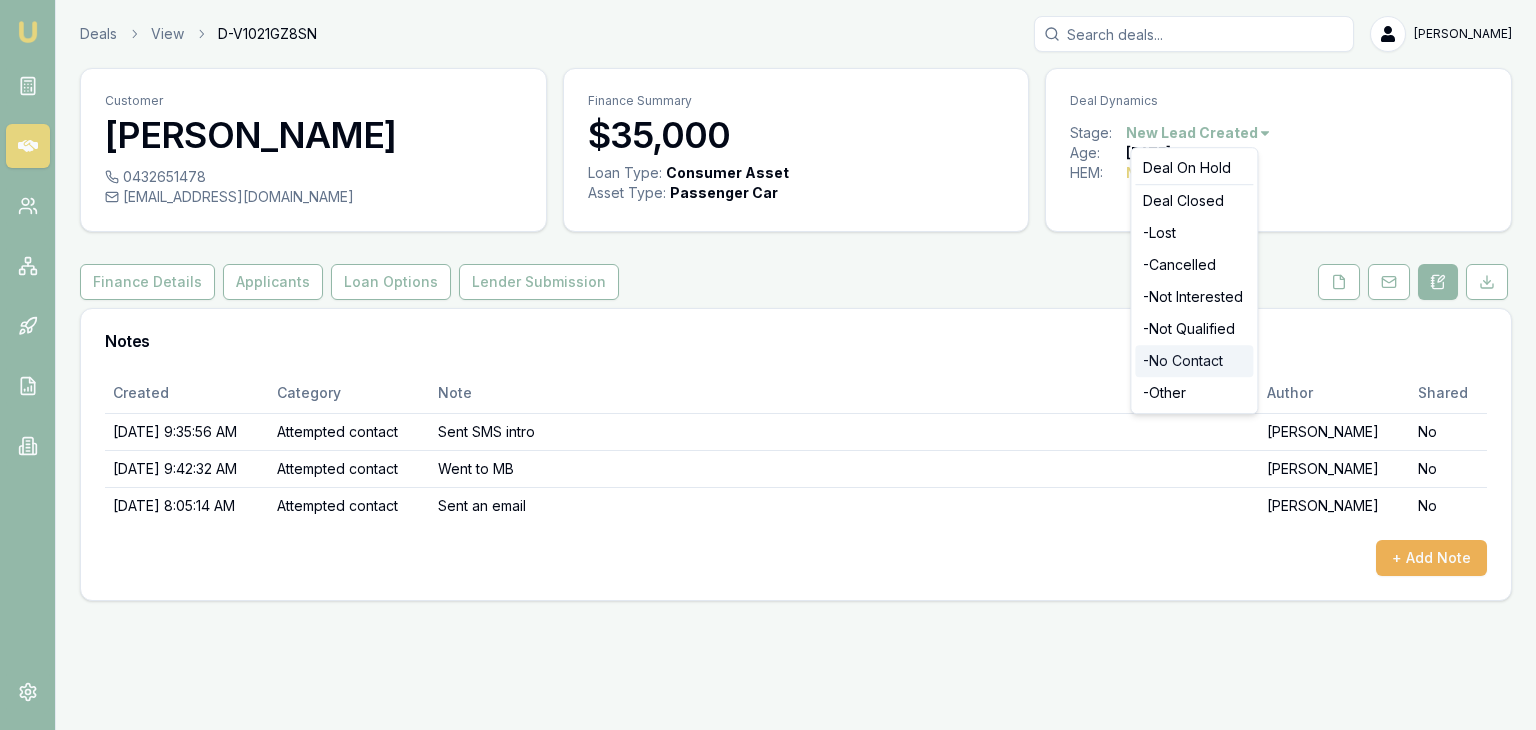 click on "-  No Contact" at bounding box center [1194, 361] 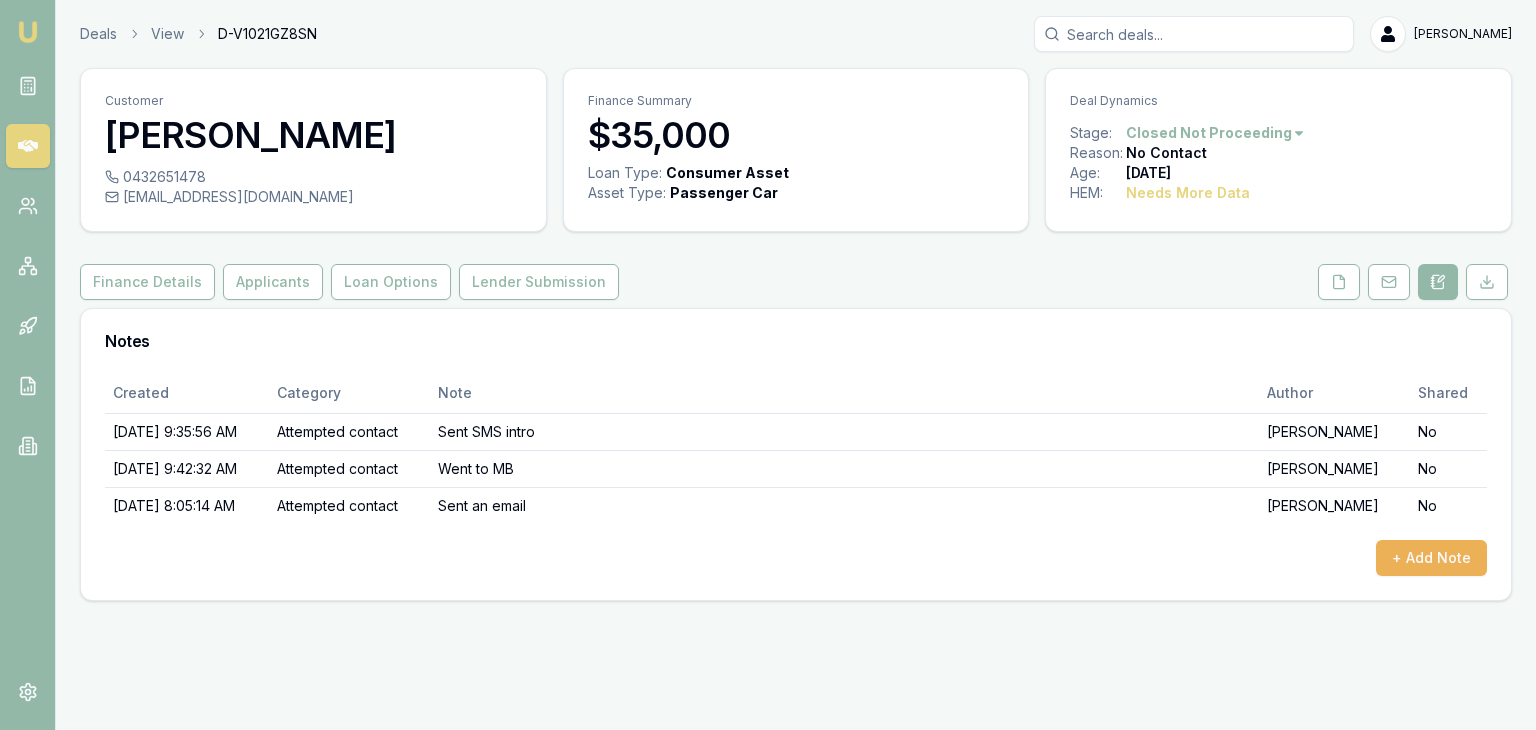 scroll, scrollTop: 0, scrollLeft: 0, axis: both 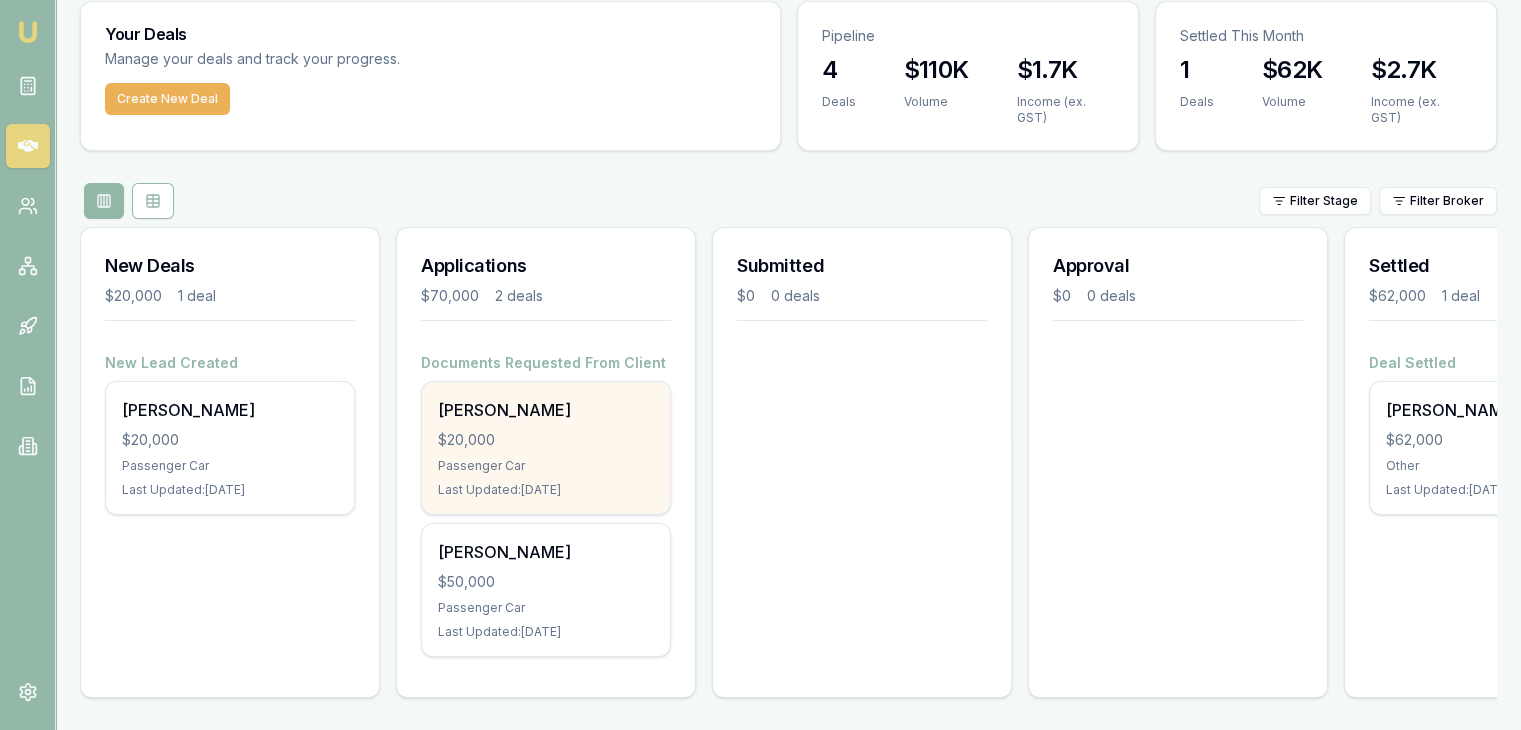 click on "$20,000" at bounding box center (546, 440) 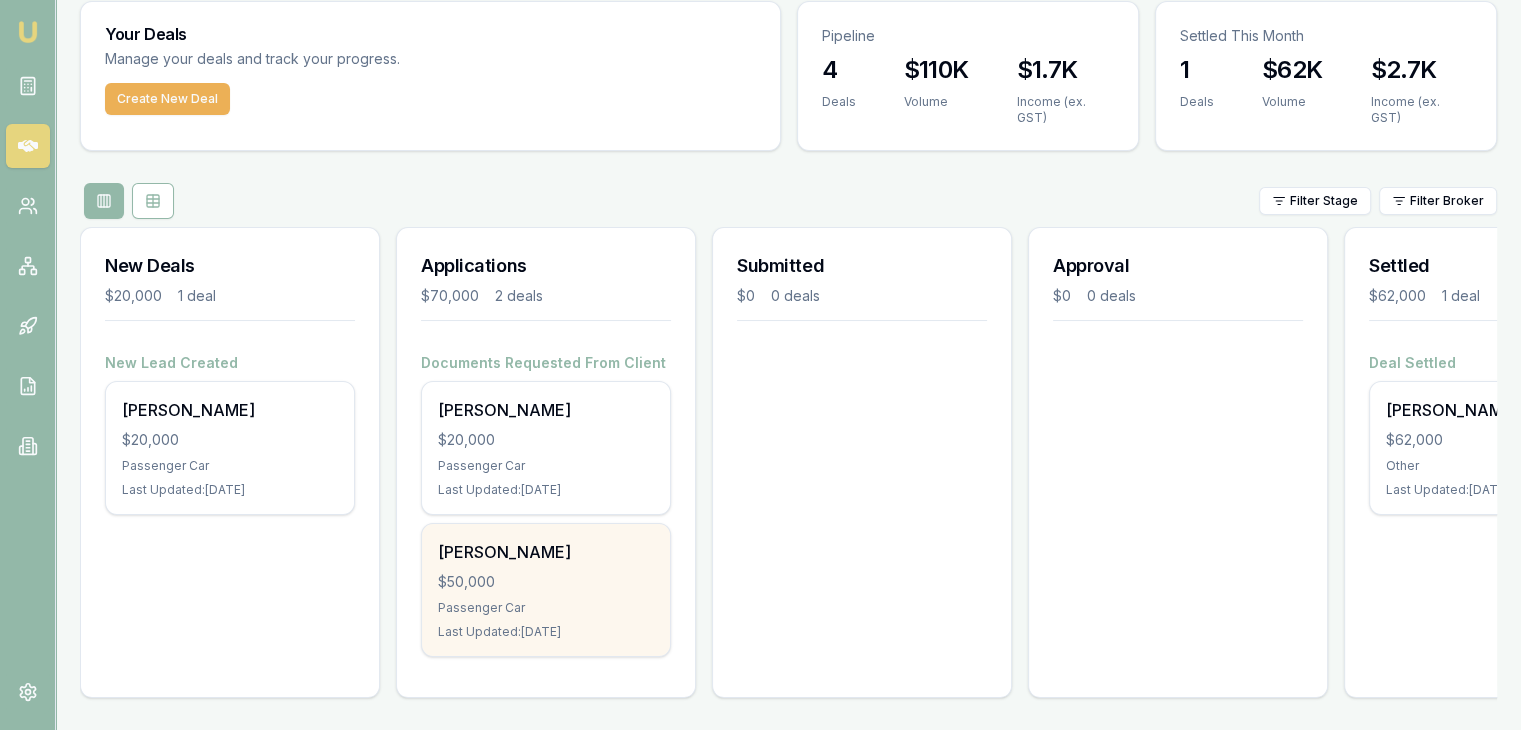 click on "$50,000" at bounding box center (546, 582) 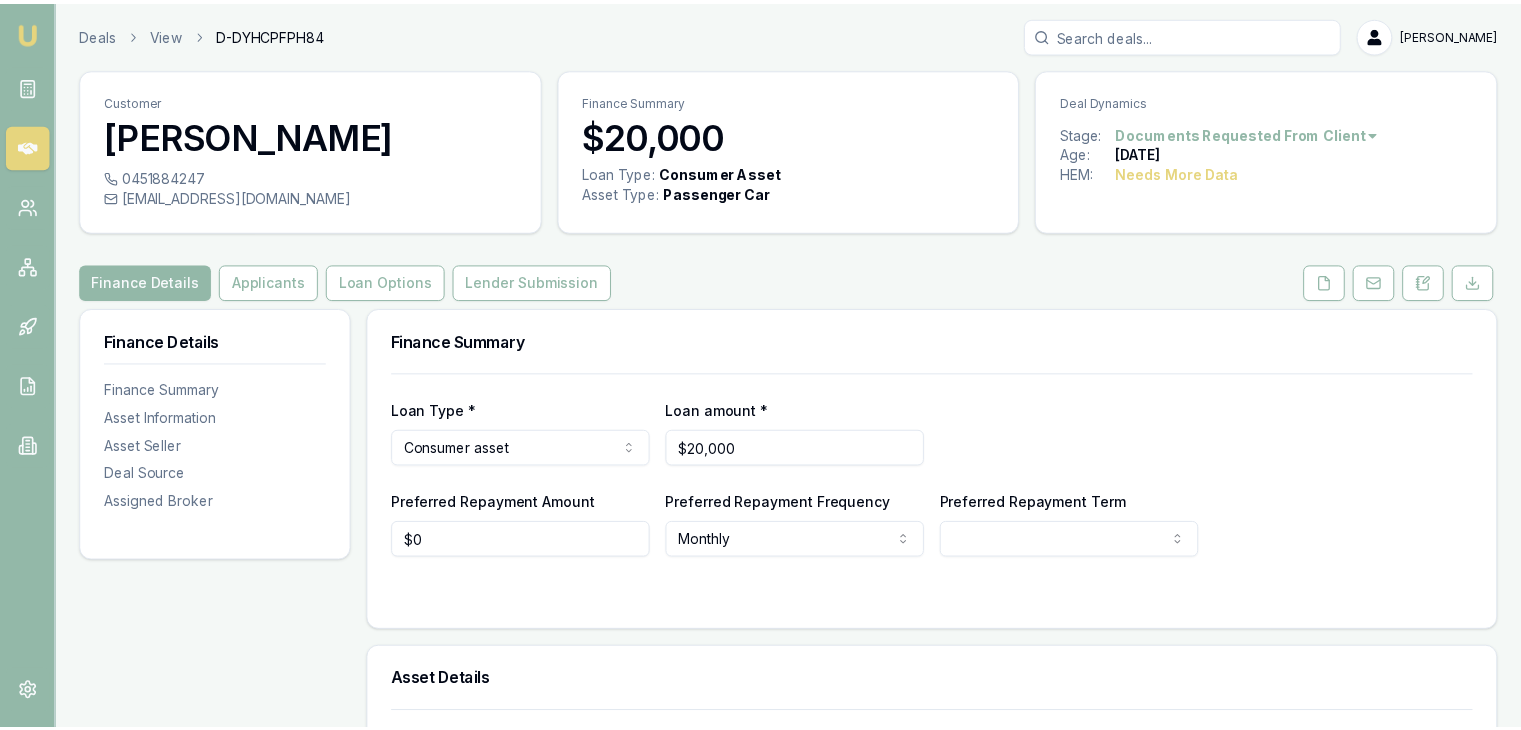 scroll, scrollTop: 0, scrollLeft: 0, axis: both 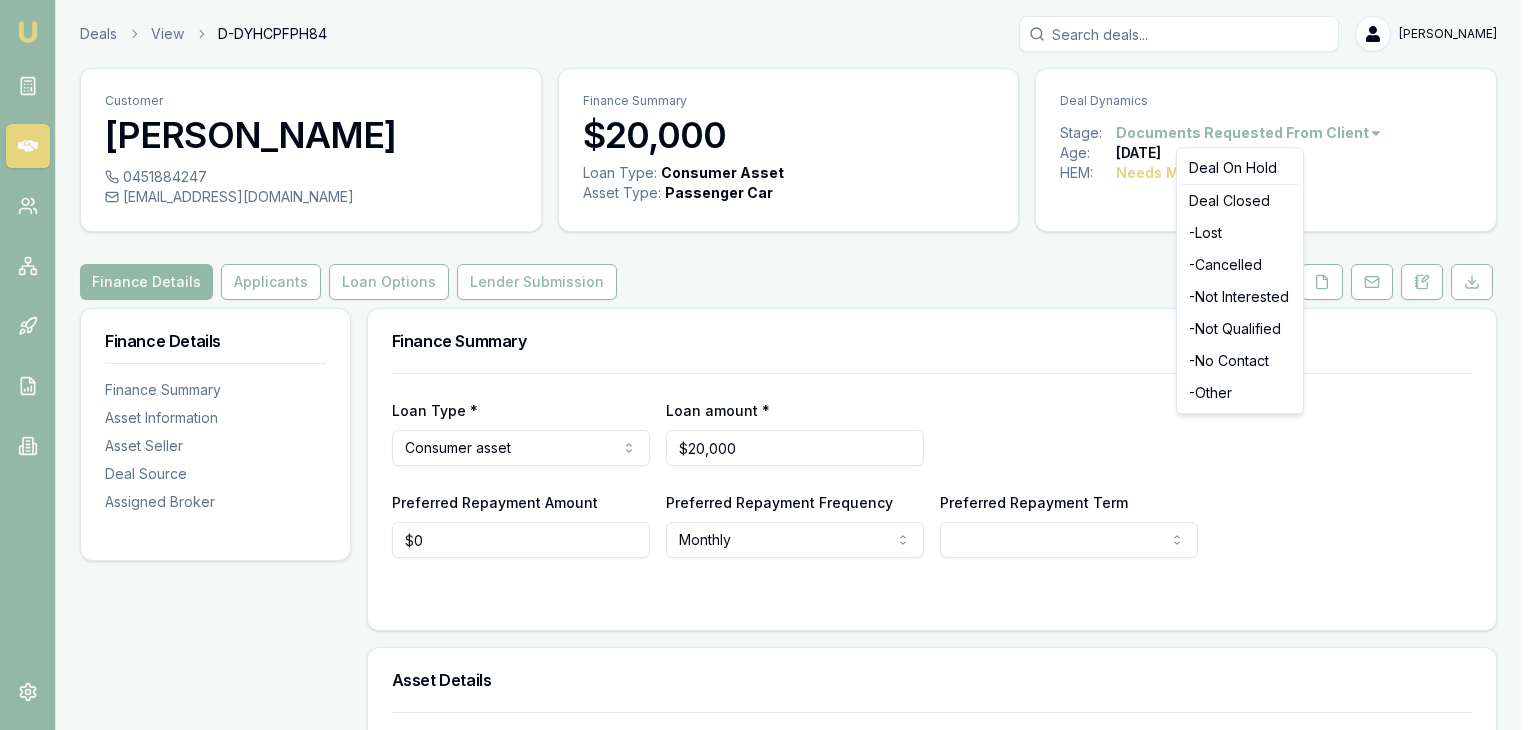 click on "Emu Broker Deals View D-DYHCPFPH84 [PERSON_NAME] Toggle Menu Customer [PERSON_NAME] 0451884247 [EMAIL_ADDRESS][DOMAIN_NAME] Finance Summary $20,000 Loan Type: Consumer Asset Asset Type : Passenger Car Deal Dynamics Stage: Documents Requested From Client Age: [DEMOGRAPHIC_DATA][DATE] HEM: Needs More Data Finance Details Applicants Loan Options Lender Submission Finance Details Finance Summary Asset Information Asset Seller Deal Source Assigned Broker Finance Summary Loan Type * Consumer asset Consumer loan Consumer asset Commercial loan Commercial asset Loan amount * $20,000 Preferred Repayment Amount  $0 Preferred Repayment Frequency  Monthly Weekly Fortnightly Monthly Preferred Repayment Term  12 24 36 48 60 72 84 Asset Details Asset Type  Passenger car Passenger car Electric vehicle Light commercial Caravan Motorhome Campervan Trailer Motorbike Off road bike Atv Boat Jet ski Tractor Horse float Ride on mower Recreational Asset Source  Refinance Dealer Private Refinance Asset Condition  Select a condition New or demo Used $0" at bounding box center [768, 365] 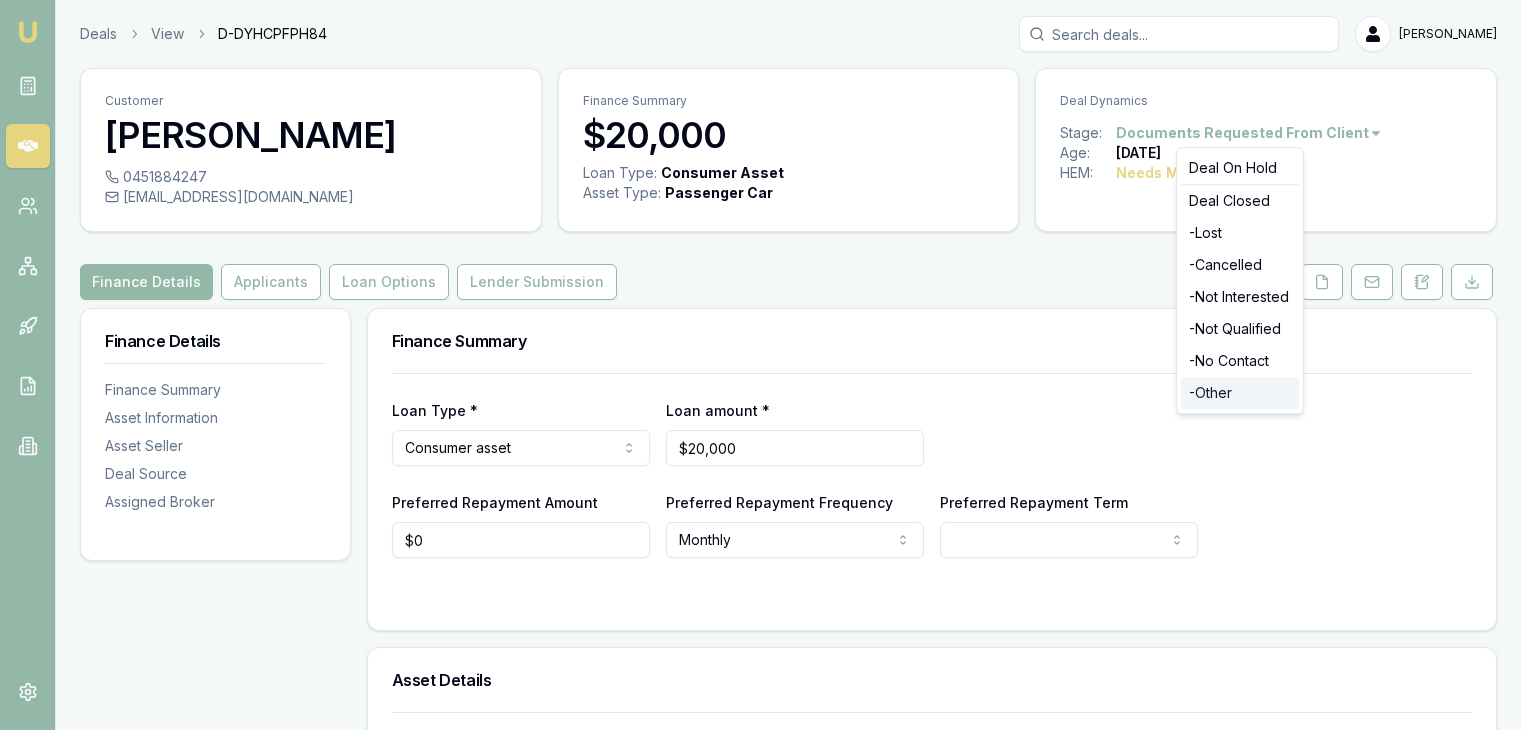 click on "-  Other" at bounding box center (1240, 393) 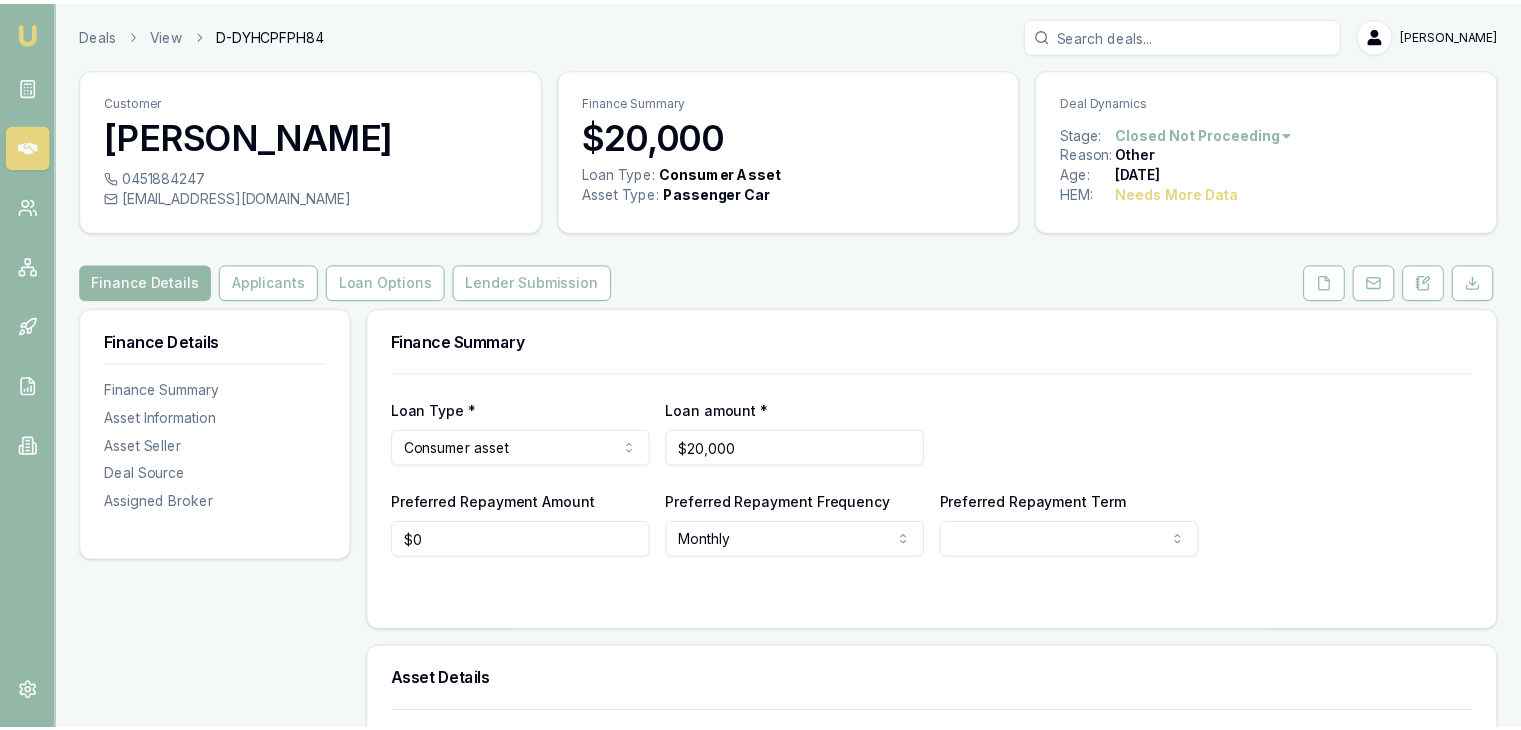 scroll, scrollTop: 0, scrollLeft: 0, axis: both 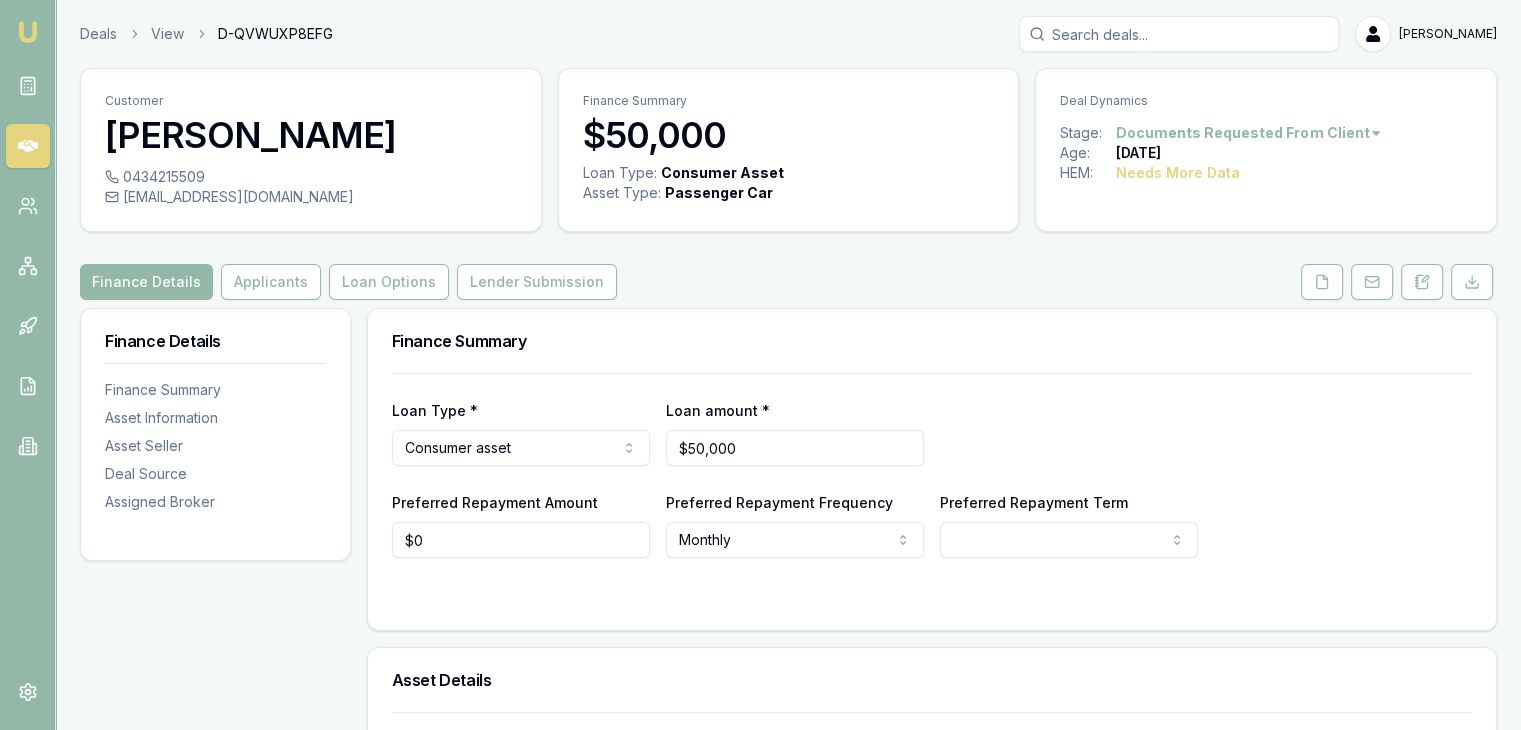 click on "Emu Broker Deals View D-QVWUXP8EFG Baron Ketterman Toggle Menu Customer Yas Suleiman 0434215509 sarick83@yahoo.com Finance Summary $50,000 Loan Type: Consumer Asset Asset Type : Passenger Car Deal Dynamics Stage: Documents Requested From Client Age: 16 days ago HEM: Needs More Data Finance Details Applicants Loan Options Lender Submission Finance Details Finance Summary Asset Information Asset Seller Deal Source Assigned Broker Finance Summary Loan Type * Consumer asset Consumer loan Consumer asset Commercial loan Commercial asset Loan amount * $50,000 Preferred Repayment Amount  $0 Preferred Repayment Frequency  Monthly Weekly Fortnightly Monthly Preferred Repayment Term  12 24 36 48 60 72 84 Asset Details Asset Type  Passenger car Passenger car Electric vehicle Light commercial Caravan Motorhome Campervan Trailer Motorbike Off road bike Atv Boat Jet ski Tractor Horse float Ride on mower Recreational Asset Source  Refinance Dealer Private Refinance Asset Condition  Select a condition New or demo Used $0 ABN" at bounding box center (760, 365) 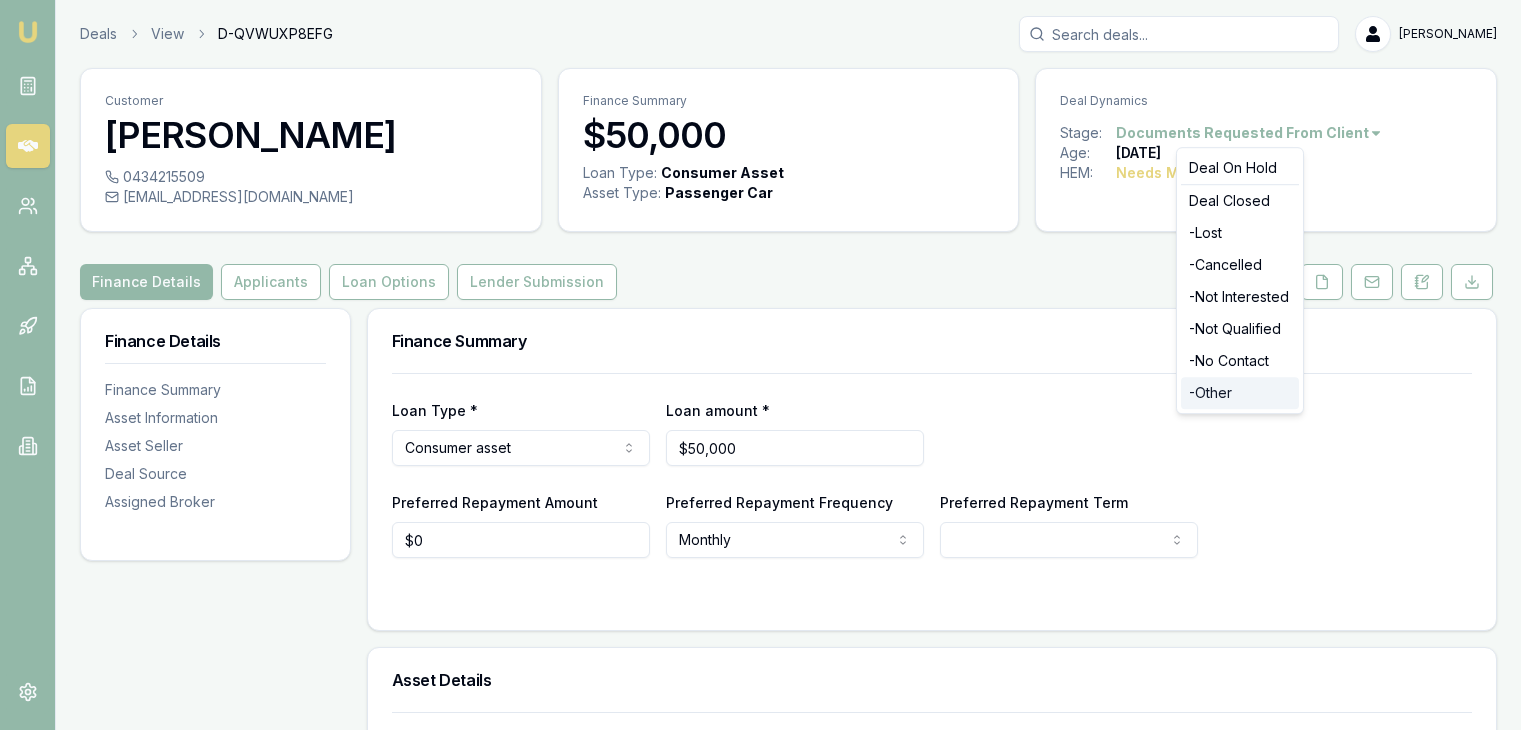 click on "-  Other" at bounding box center (1240, 393) 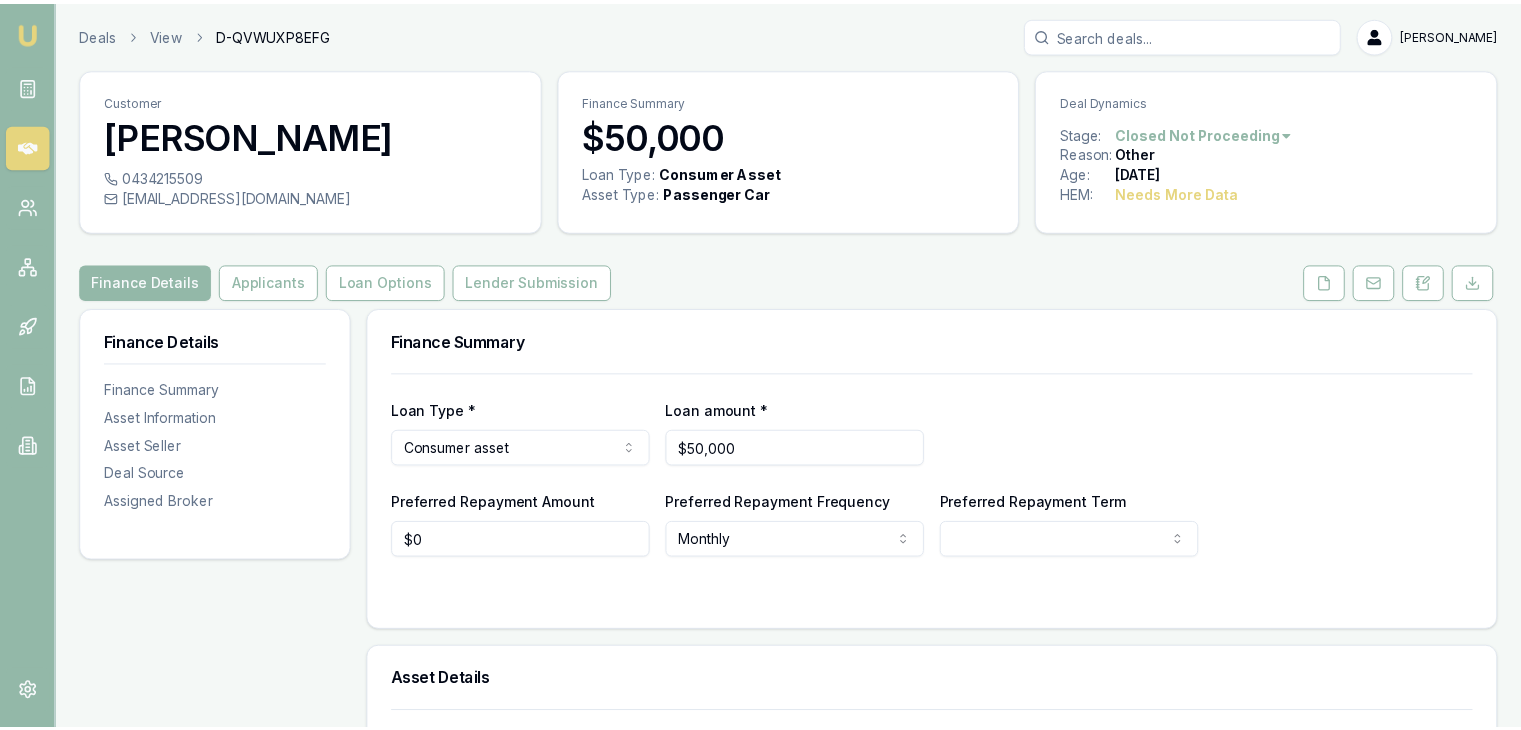 scroll, scrollTop: 0, scrollLeft: 0, axis: both 